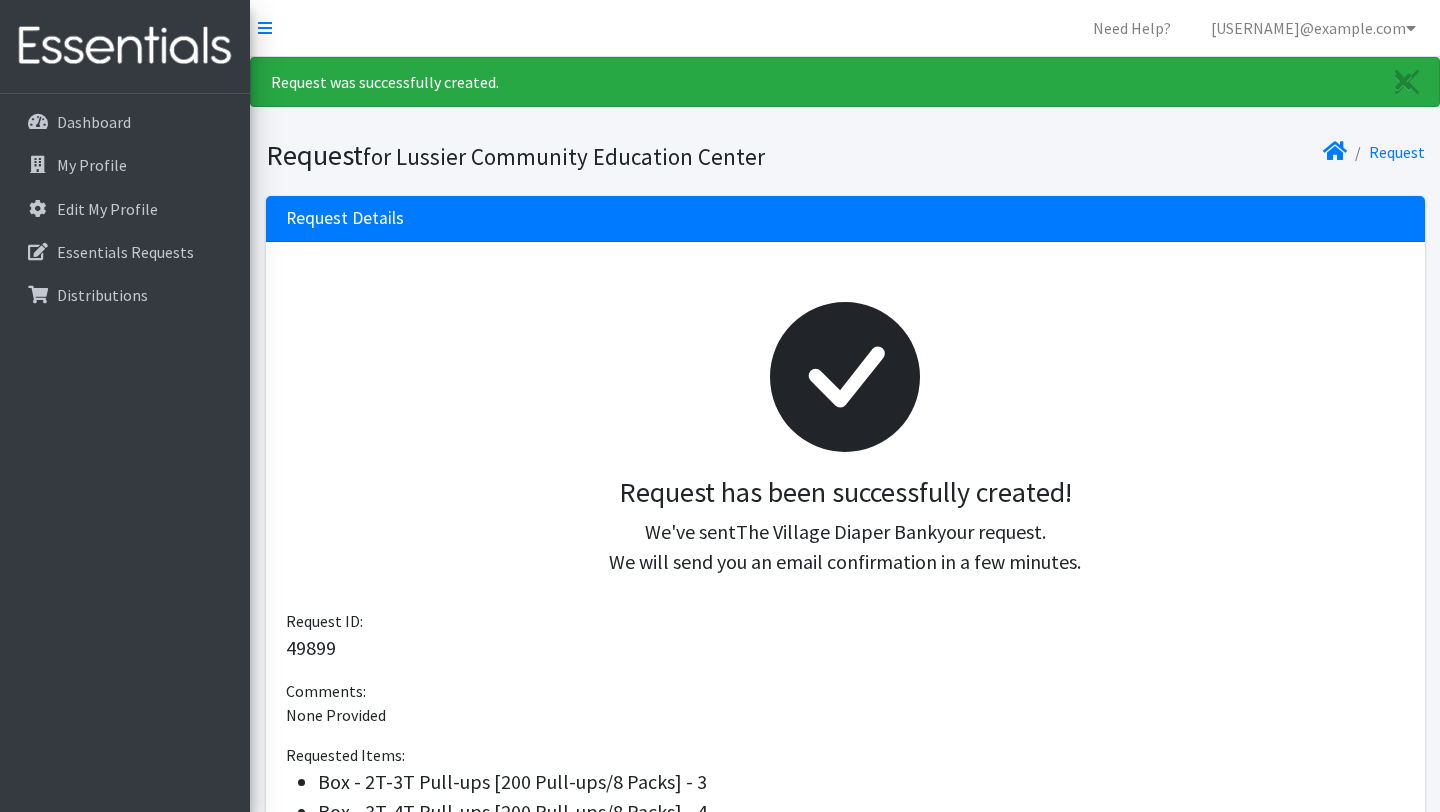 scroll, scrollTop: 0, scrollLeft: 0, axis: both 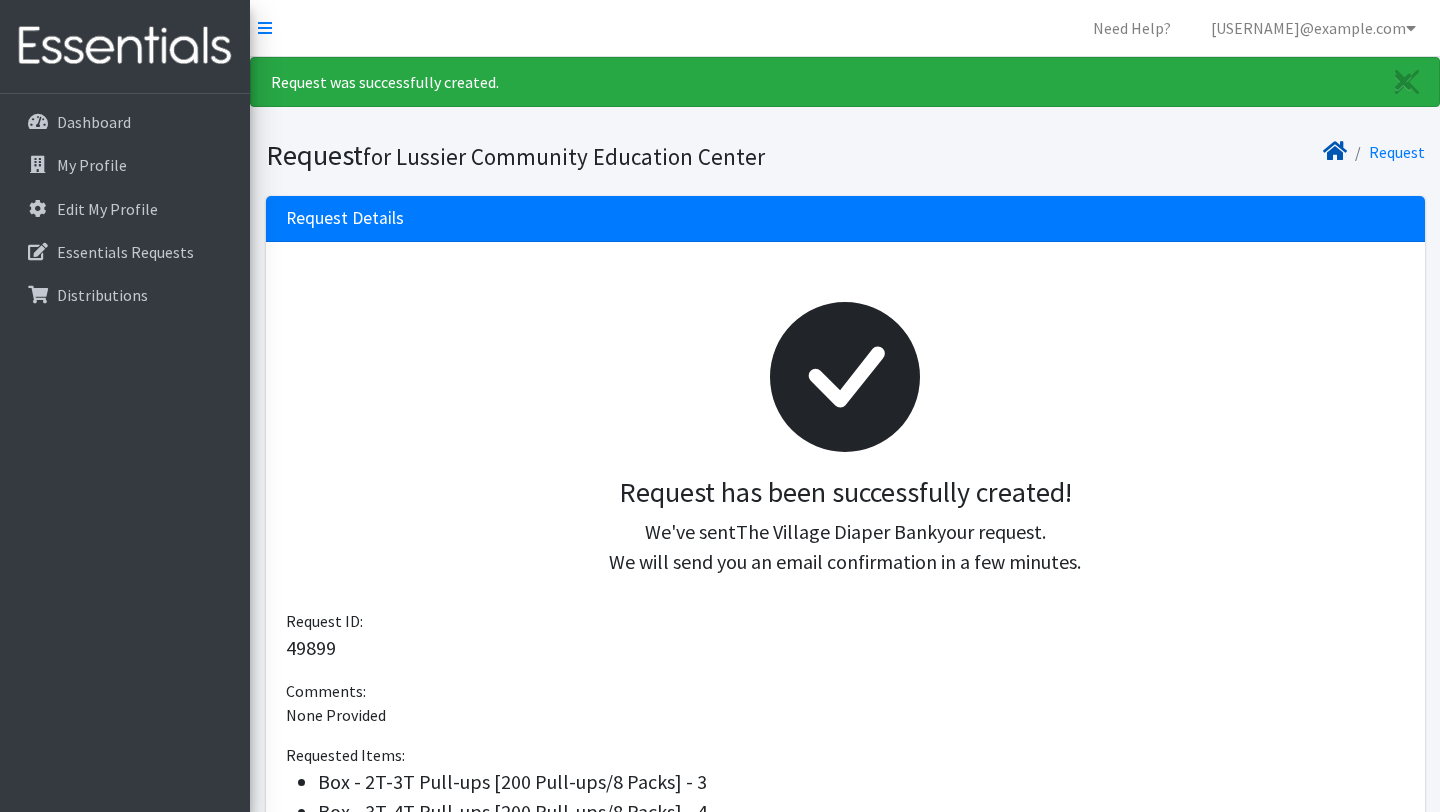 click at bounding box center [1335, 151] 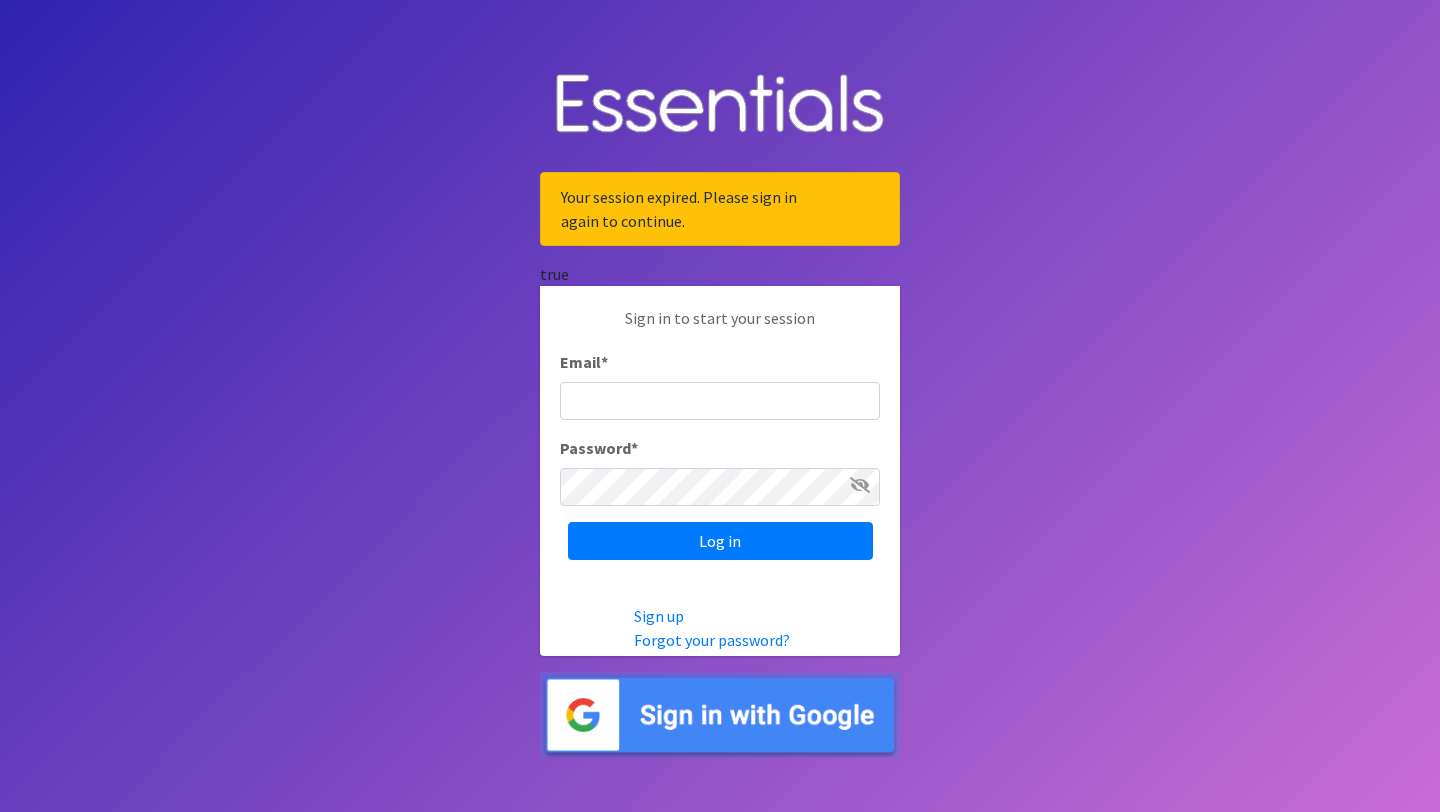 scroll, scrollTop: 0, scrollLeft: 0, axis: both 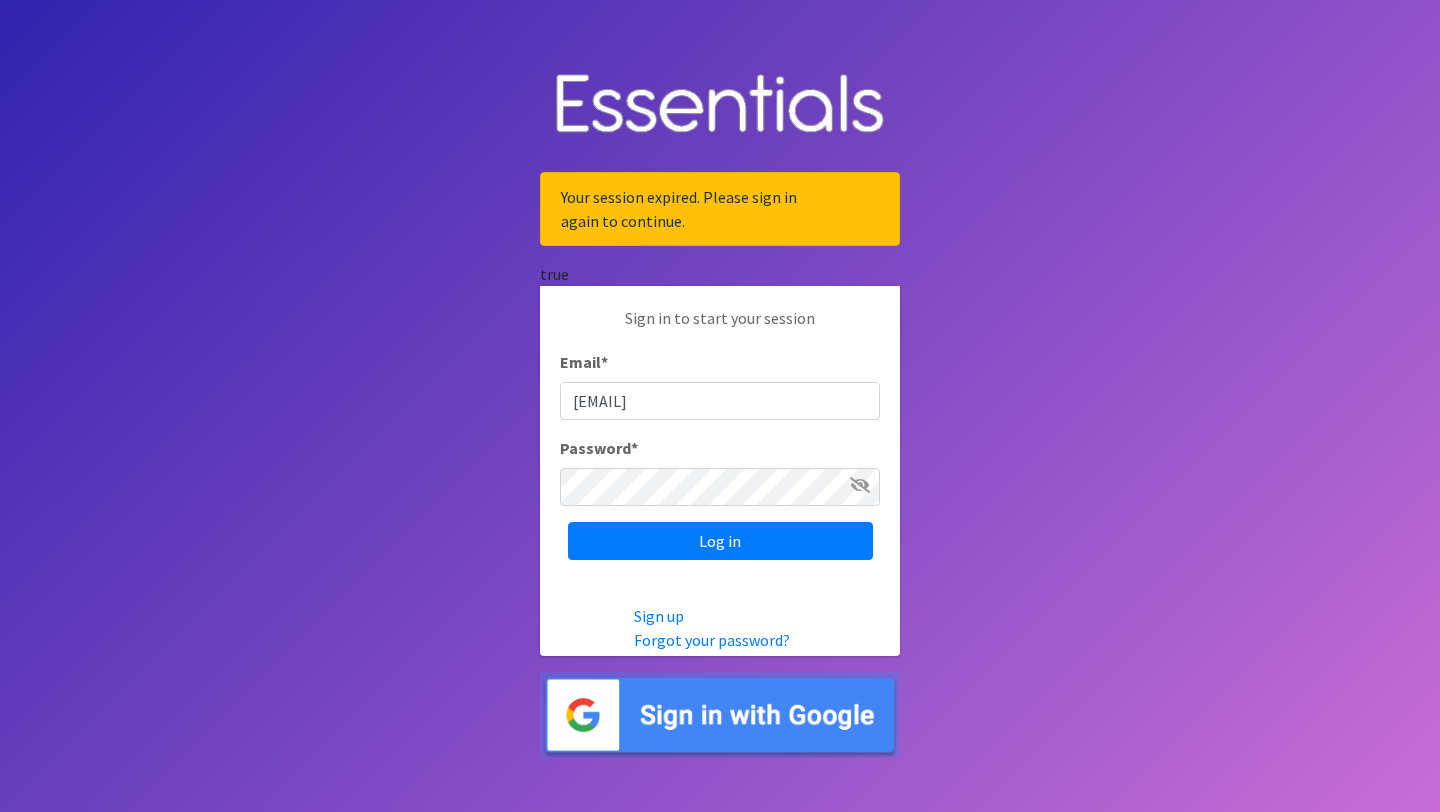 click on "Log in" at bounding box center (720, 541) 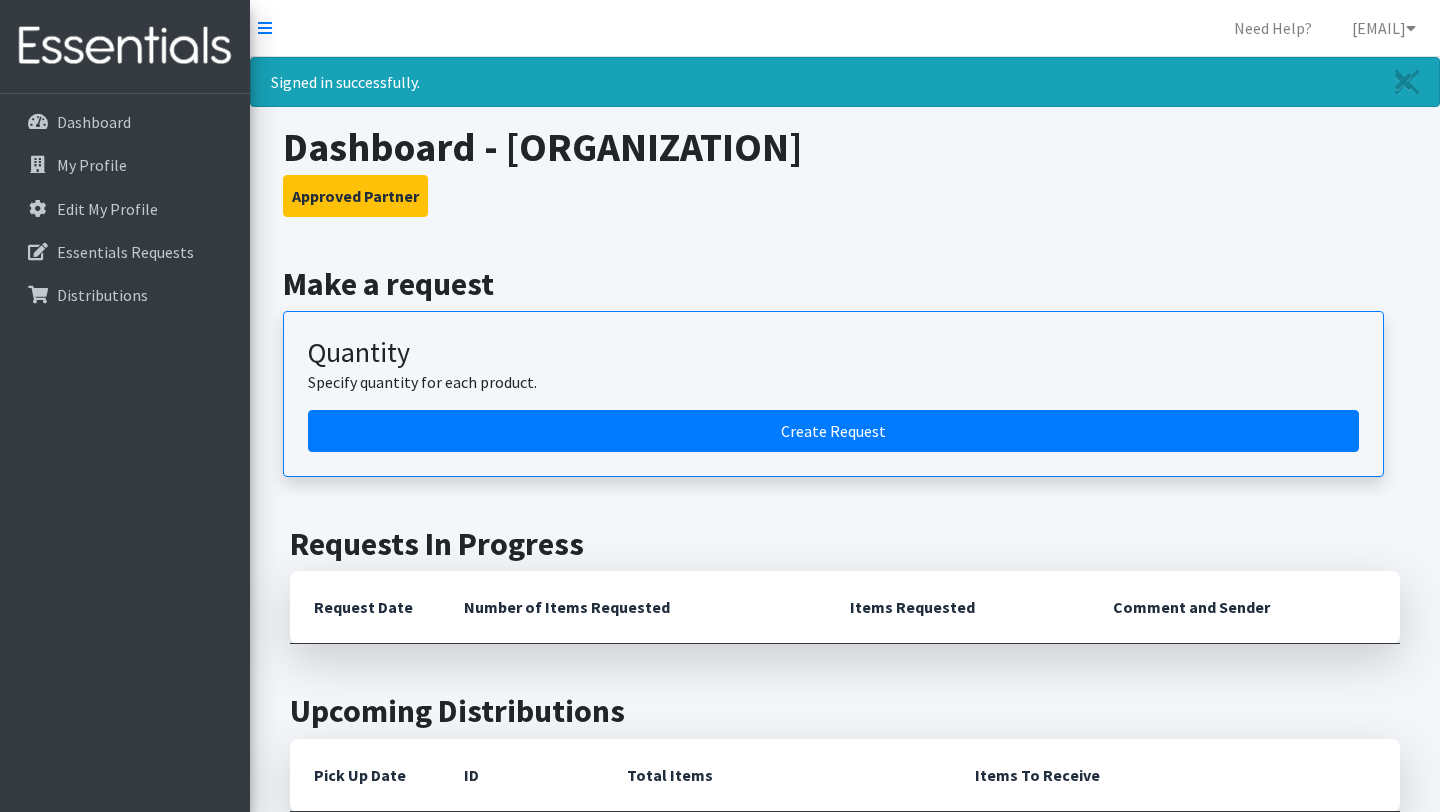 scroll, scrollTop: 0, scrollLeft: 0, axis: both 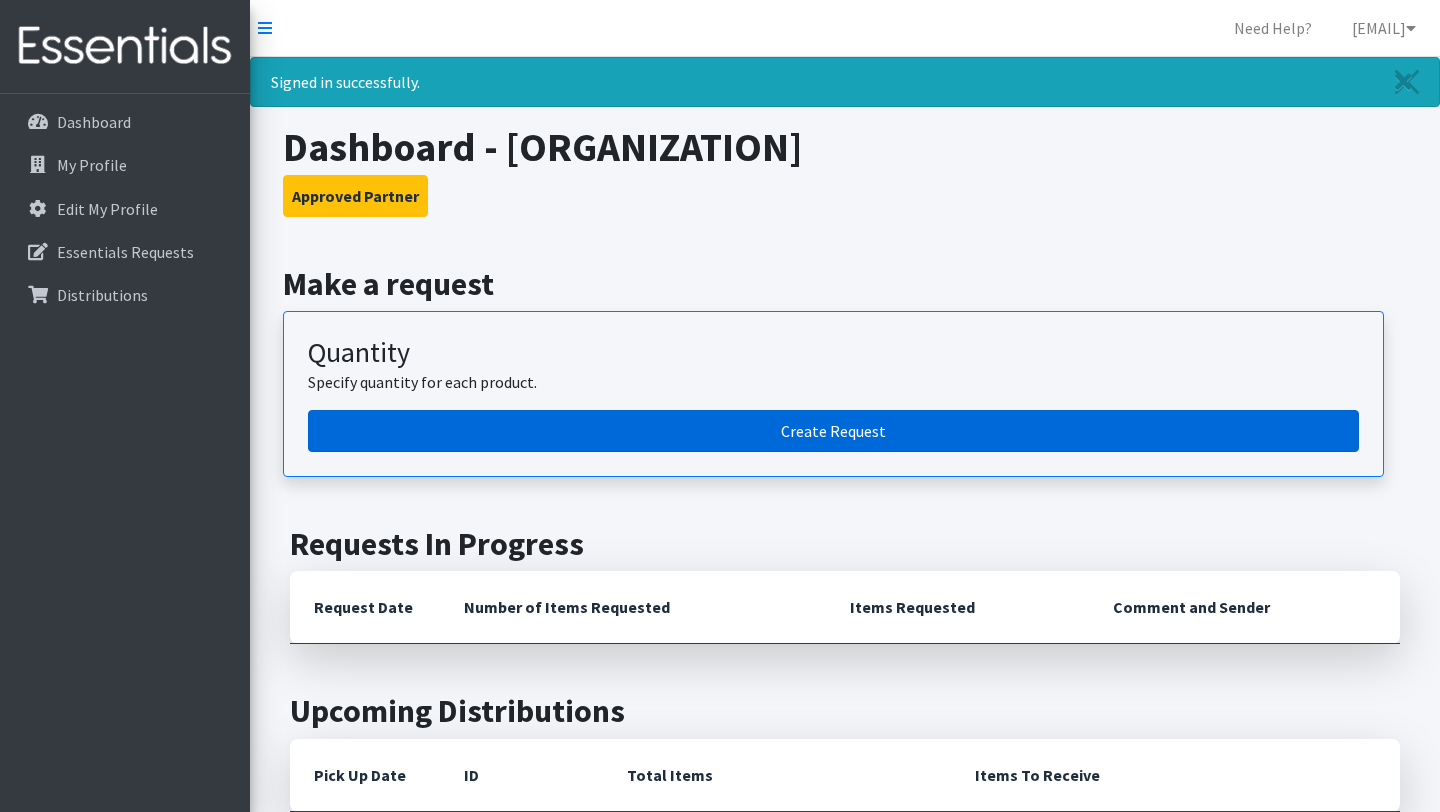 click on "Create Request" at bounding box center [833, 431] 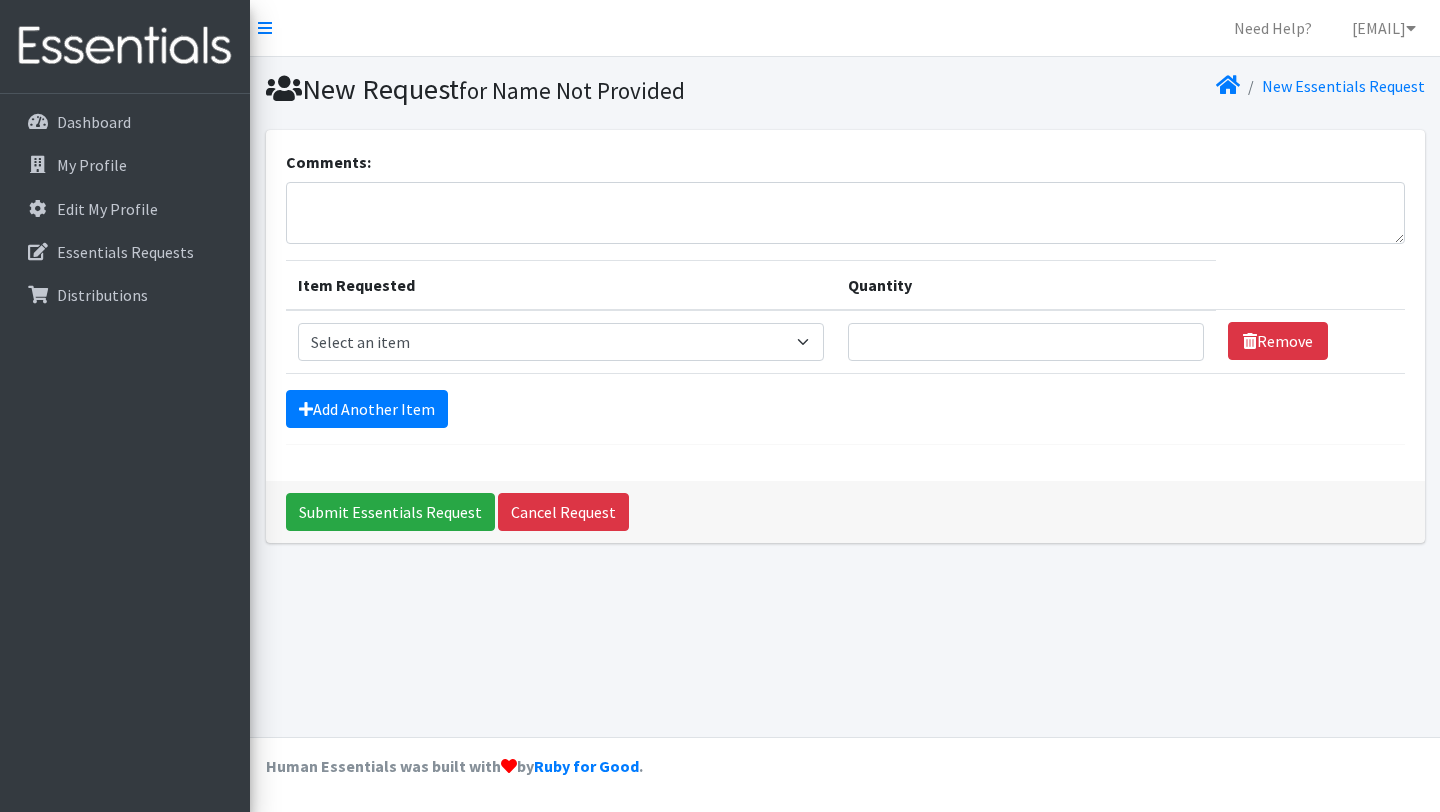 scroll, scrollTop: 0, scrollLeft: 0, axis: both 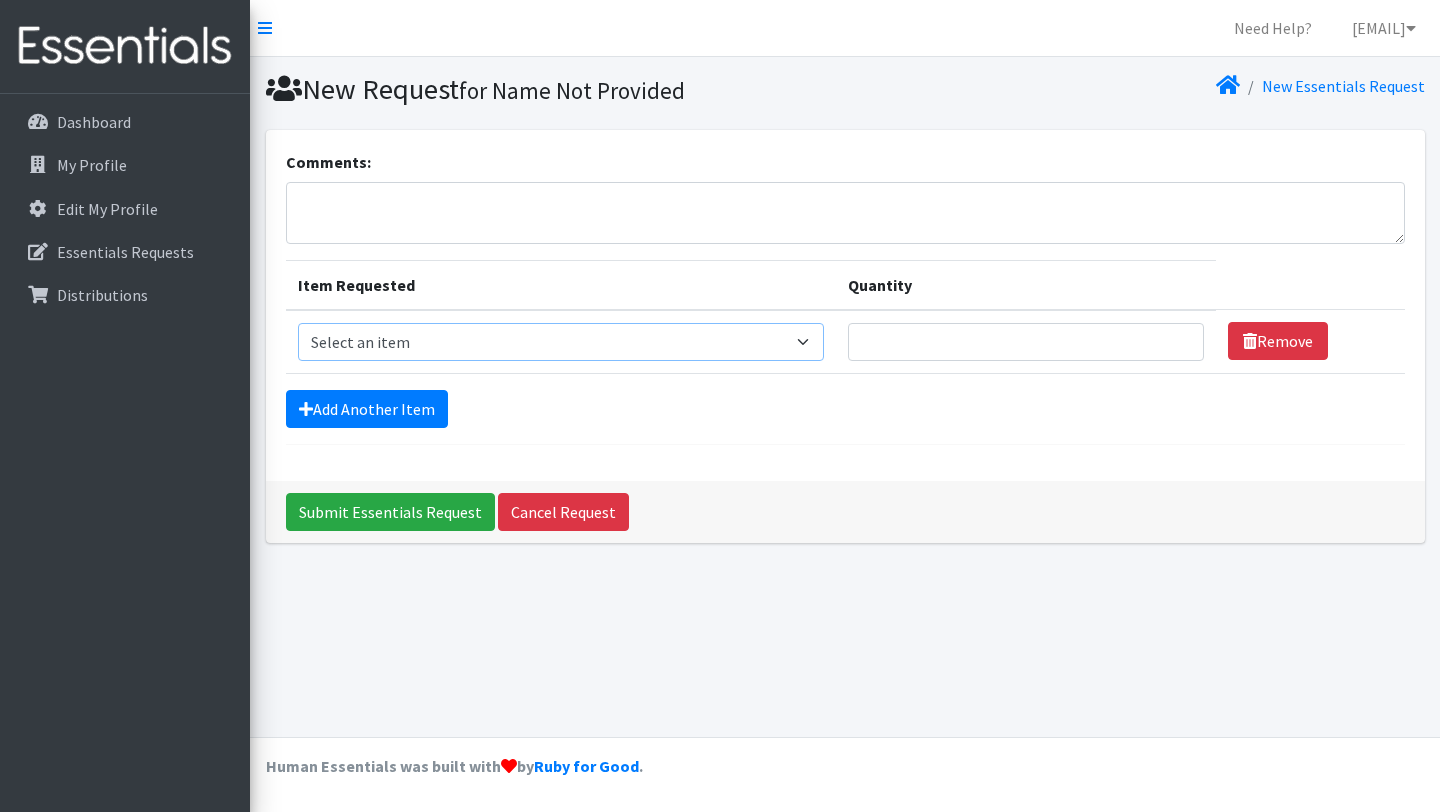 click on "Select an item
Box - 2T-3T Pull-ups [200 Pull-ups/8 Packs]
Box - 3T-4T Pull-ups [200 Pull-ups/8 Packs]
Box - 4T-5T Pull-Ups [200 Pull-ups/8 Packs]
Box - Newborn Diapers [450 Diapers/18 Packs]
Box - Size 1 Diapers [375 Diapers/15 Packs]
Box - Size 2 Diapers [375 Diapers/15 Packs]
Box - Size 3 Diapers [250 Diapers/10 Packs]
Box - Size 4 Diapers [225 Diapers/9 Packs]
Box - Size 5 Diapers [200 Diapers/8 Packs]
Box - Size 6 Diapers [200 Diapers/8 Packs]
Box - Size 7 Diapers [200 Diapers/8 Packs]
Box - Wipes [18 Packs]
Diapers - Newborn
Diapers - Preemie
Diapers - Size 1
Diapers - Size 2
Diapers - Size 3
Diapers - Size 4
Diapers - Size 5
Diapers - Size 6
Diapers - Size 7
Kids Pull-Ups (2T-3T)
Kids Pull-Ups (3T-4T)
Kids Pull-Ups (4T-5T)
Wipes (Baby)" at bounding box center (561, 342) 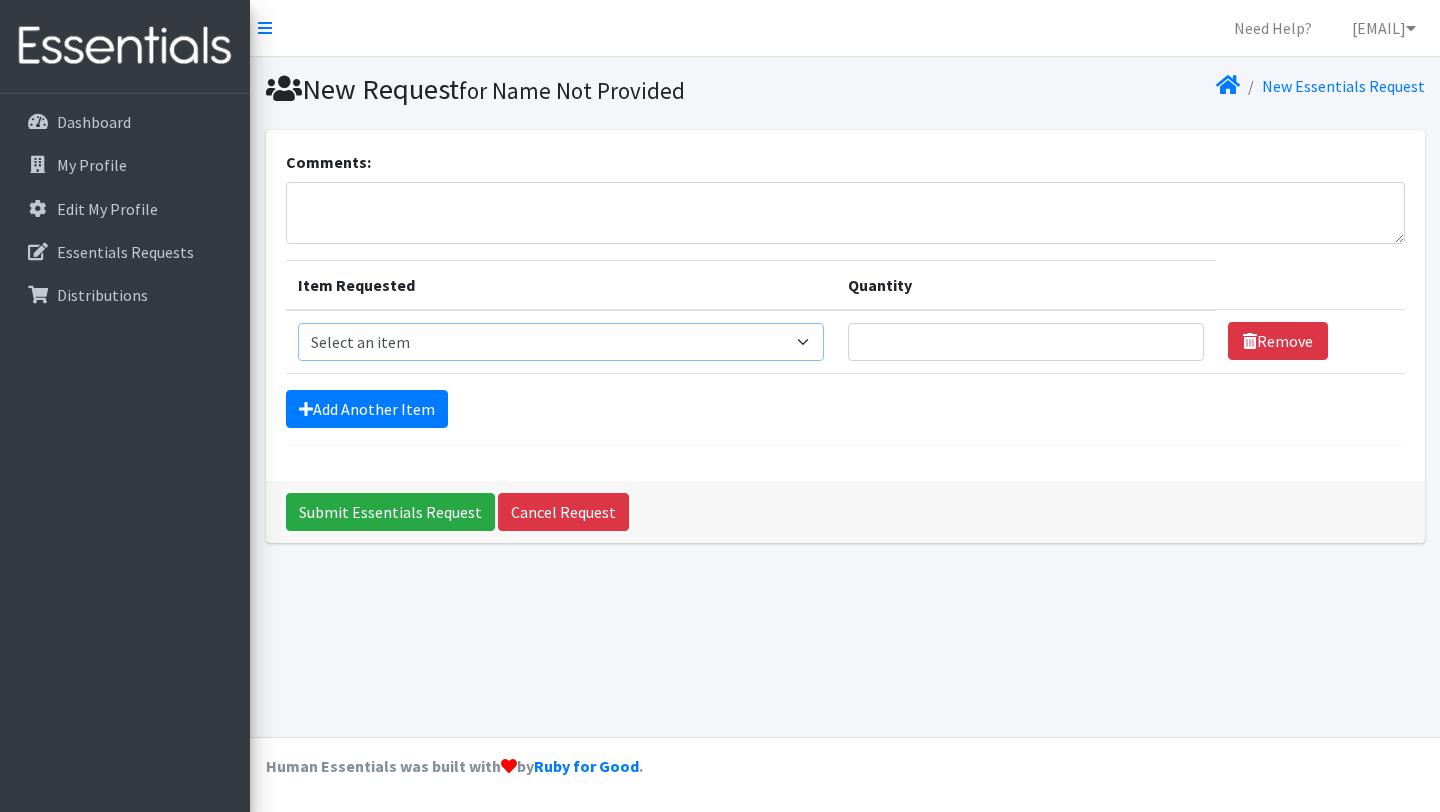 select on "14397" 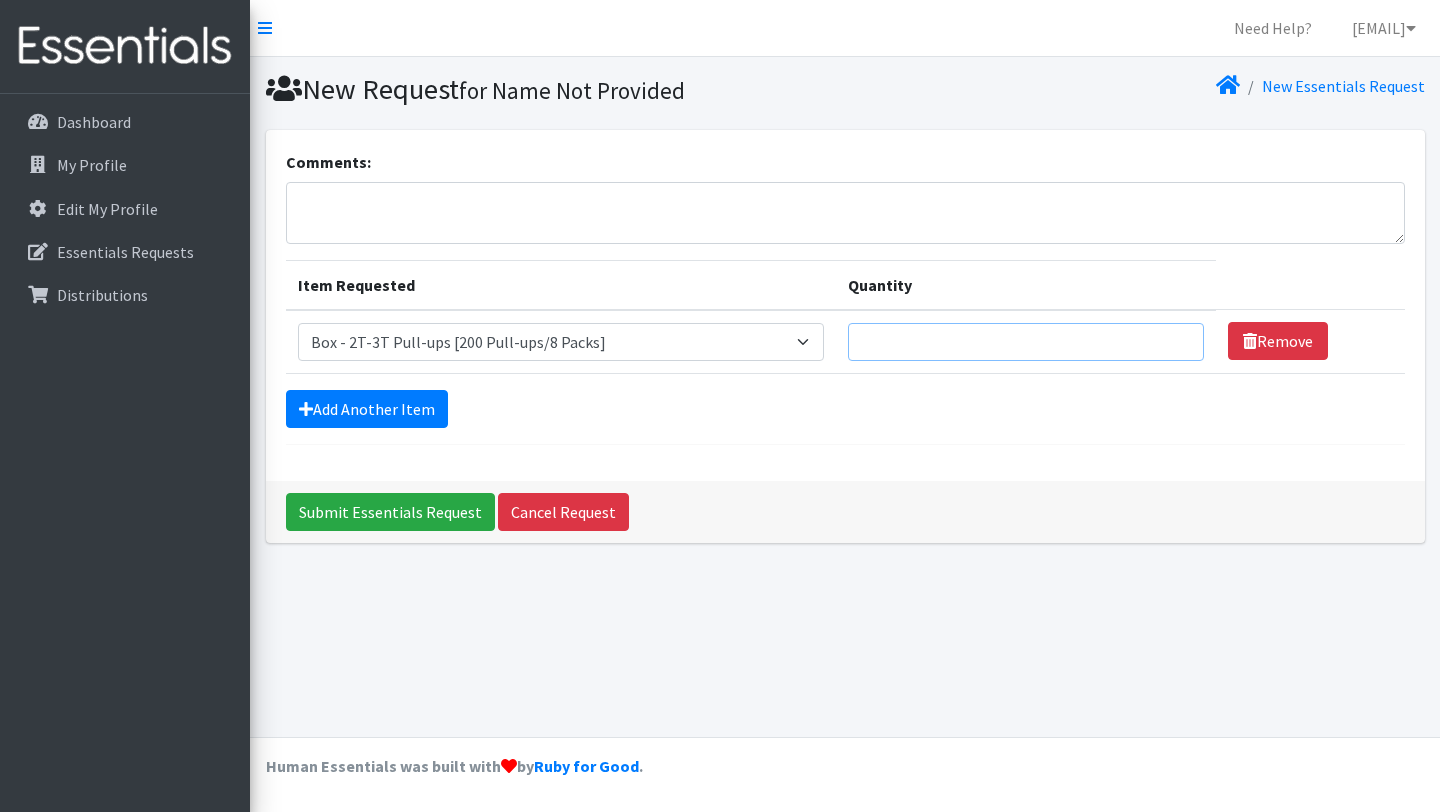 click on "Quantity" at bounding box center (1026, 342) 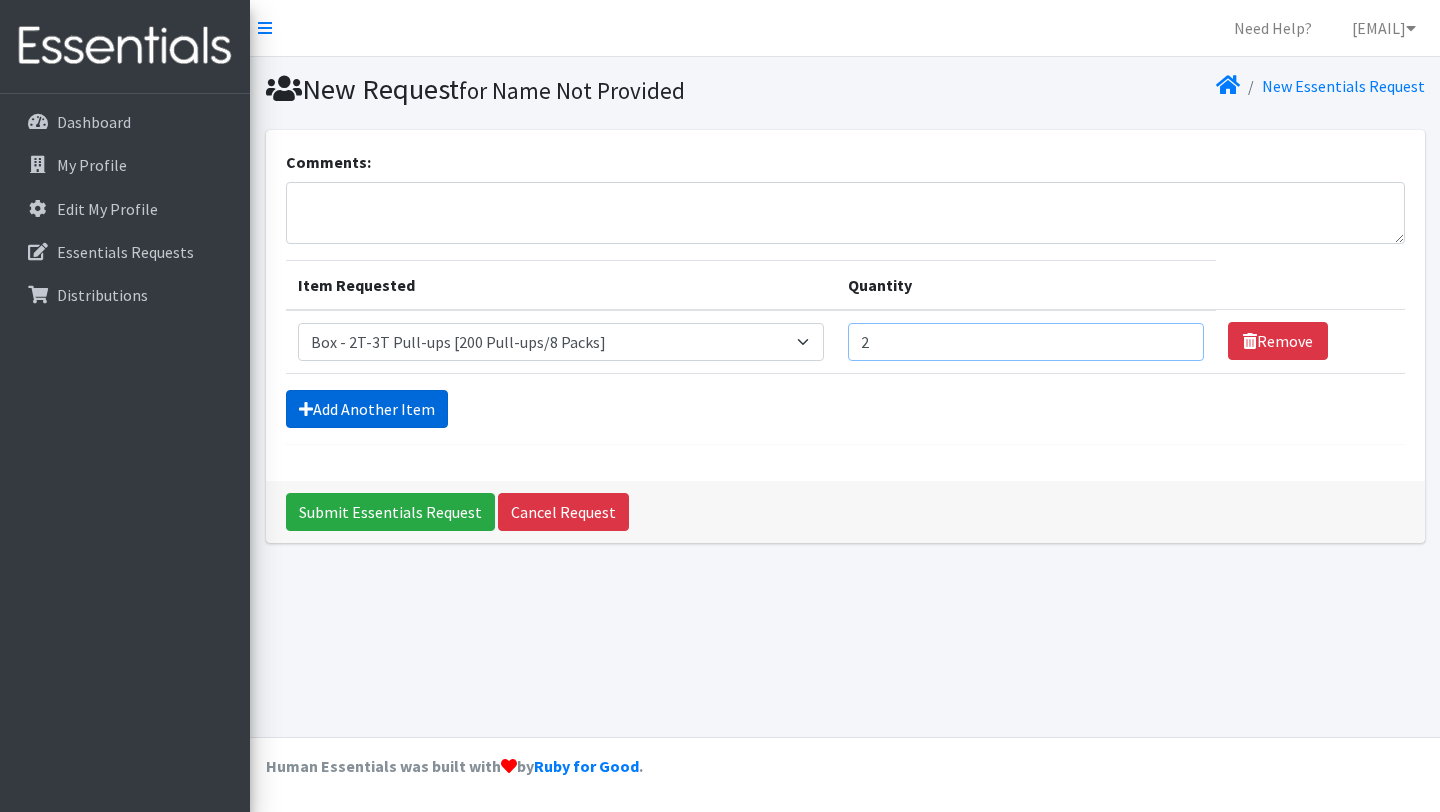 type on "2" 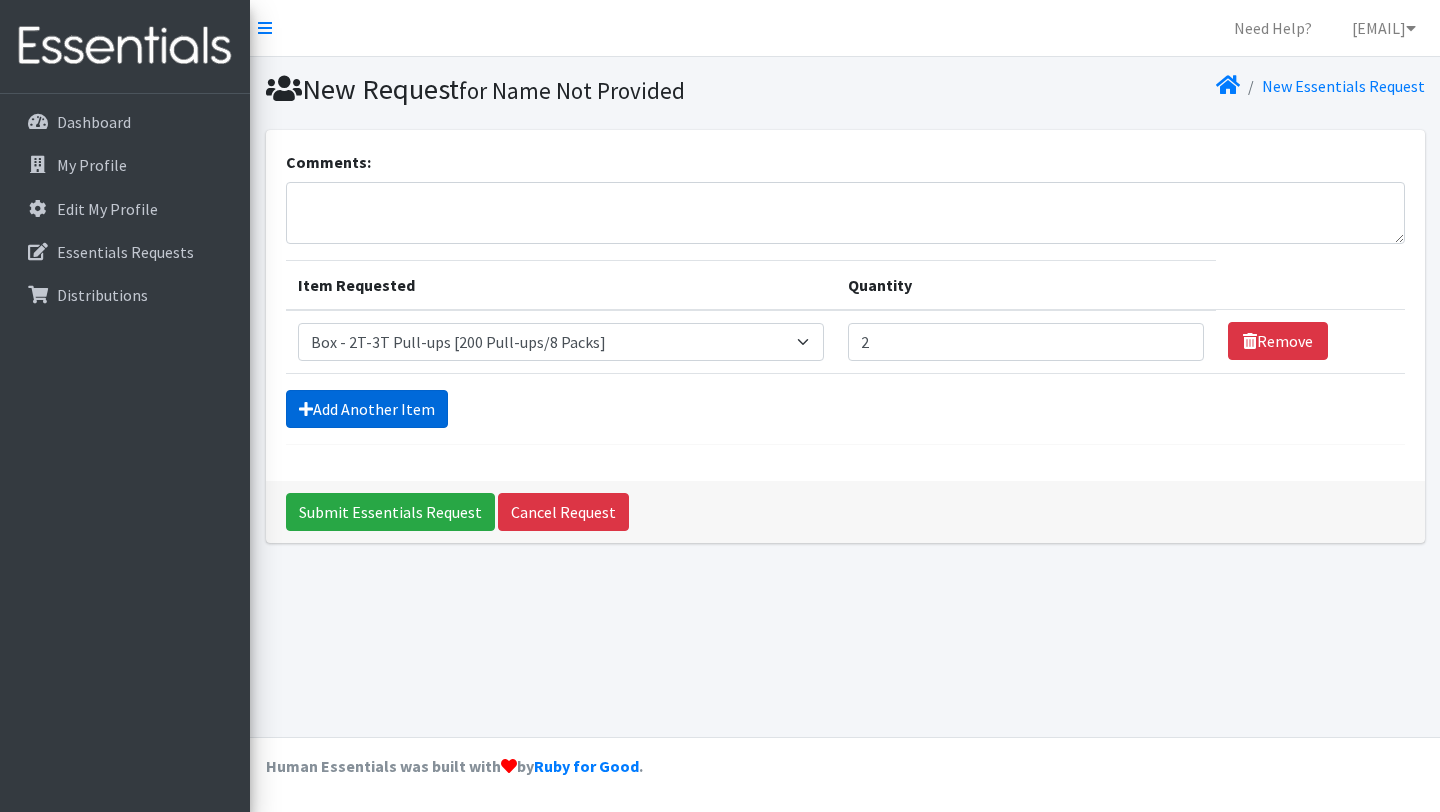 click on "Add Another Item" at bounding box center [367, 409] 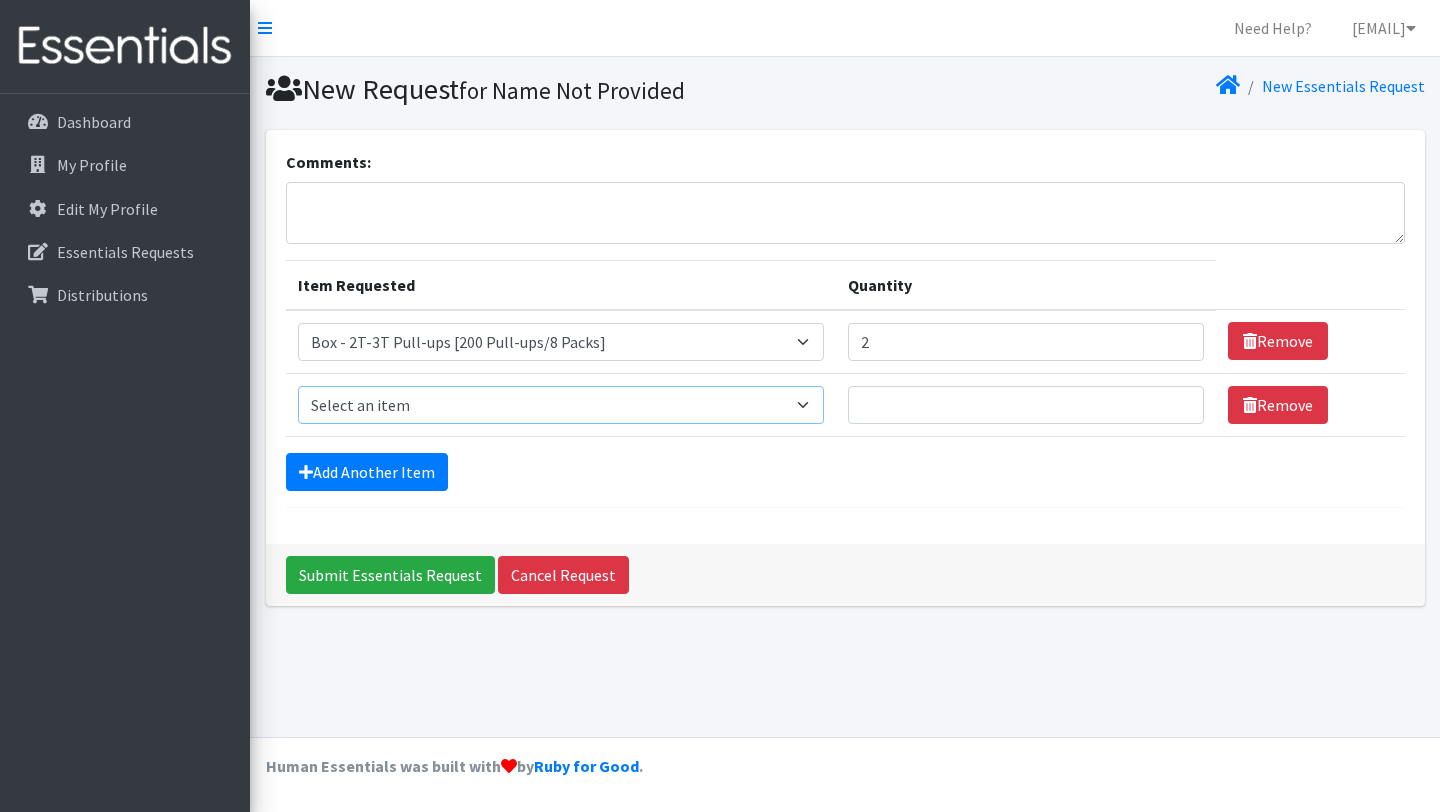 click on "Select an item
Box - 2T-3T Pull-ups [200 Pull-ups/8 Packs]
Box - 3T-4T Pull-ups [200 Pull-ups/8 Packs]
Box - 4T-5T Pull-Ups [200 Pull-ups/8 Packs]
Box - Newborn Diapers [450 Diapers/18 Packs]
Box - Size 1 Diapers [375 Diapers/15 Packs]
Box - Size 2 Diapers [375 Diapers/15 Packs]
Box - Size 3 Diapers [250 Diapers/10 Packs]
Box - Size 4 Diapers [225 Diapers/9 Packs]
Box - Size 5 Diapers [200 Diapers/8 Packs]
Box - Size 6 Diapers [200 Diapers/8 Packs]
Box - Size 7 Diapers [200 Diapers/8 Packs]
Box - Wipes [18 Packs]
Diapers - Newborn
Diapers - Preemie
Diapers - Size 1
Diapers - Size 2
Diapers - Size 3
Diapers - Size 4
Diapers - Size 5
Diapers - Size 6
Diapers - Size 7
Kids Pull-Ups (2T-3T)
Kids Pull-Ups (3T-4T)
Kids Pull-Ups (4T-5T)
Wipes (Baby)" at bounding box center [561, 405] 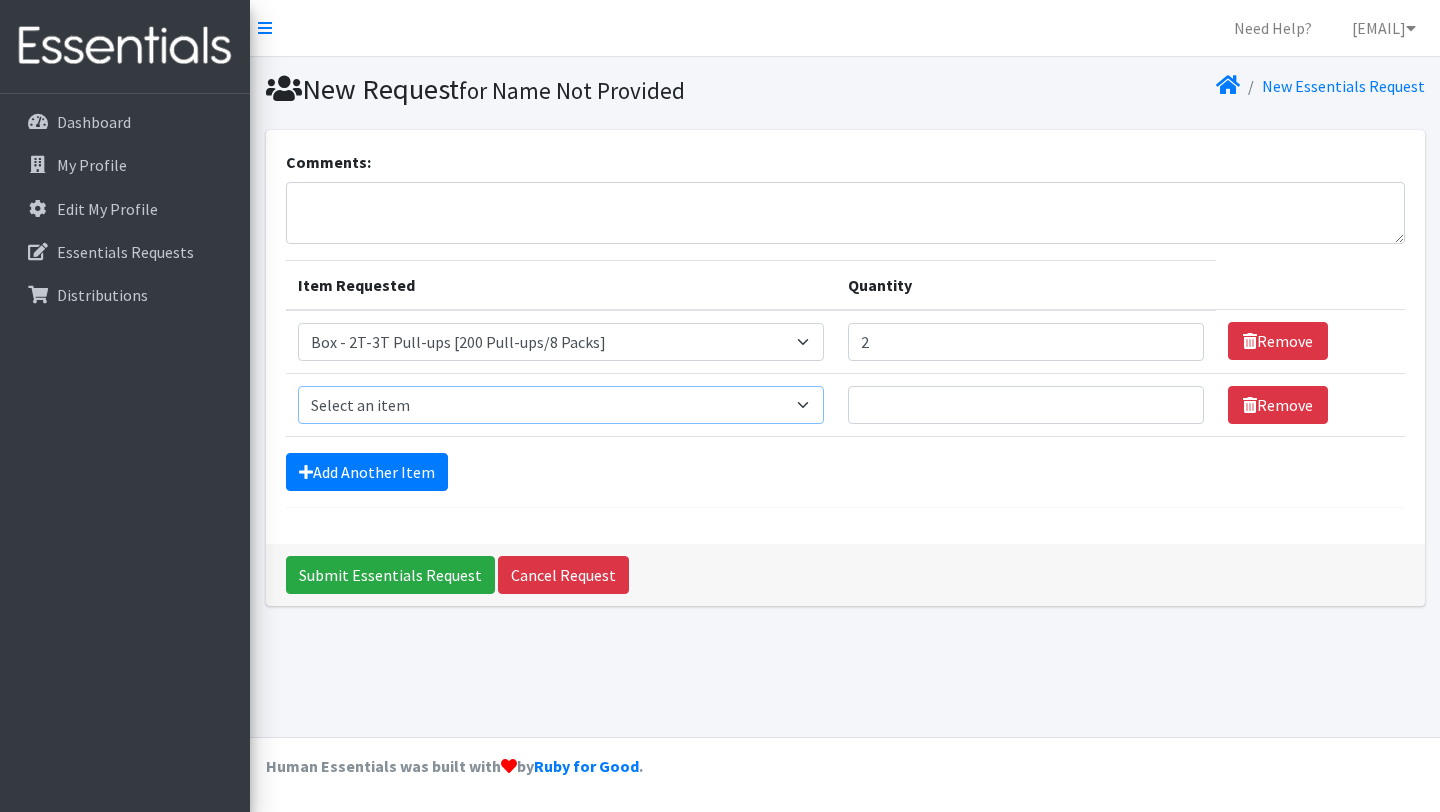 select on "14399" 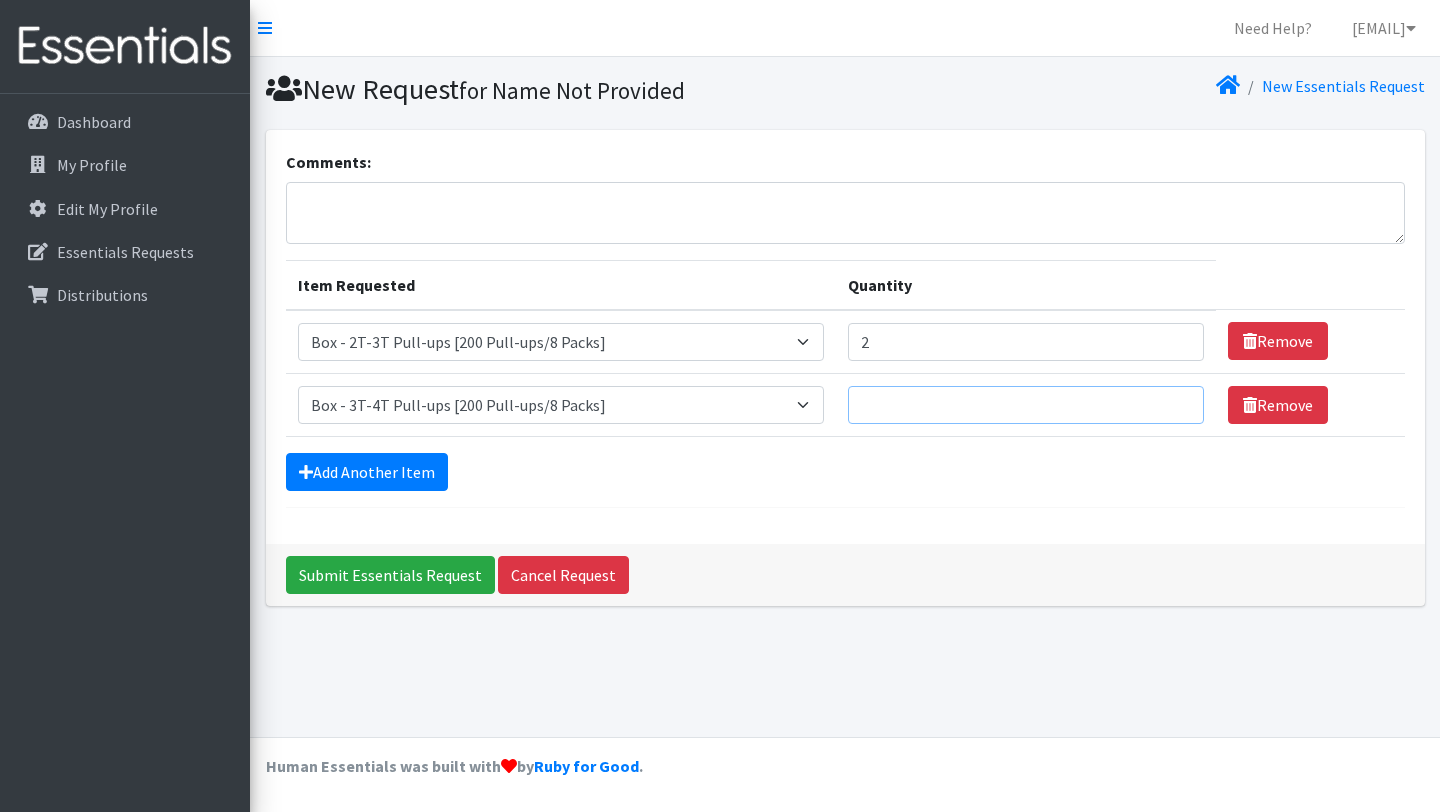 click on "Quantity" at bounding box center (1026, 405) 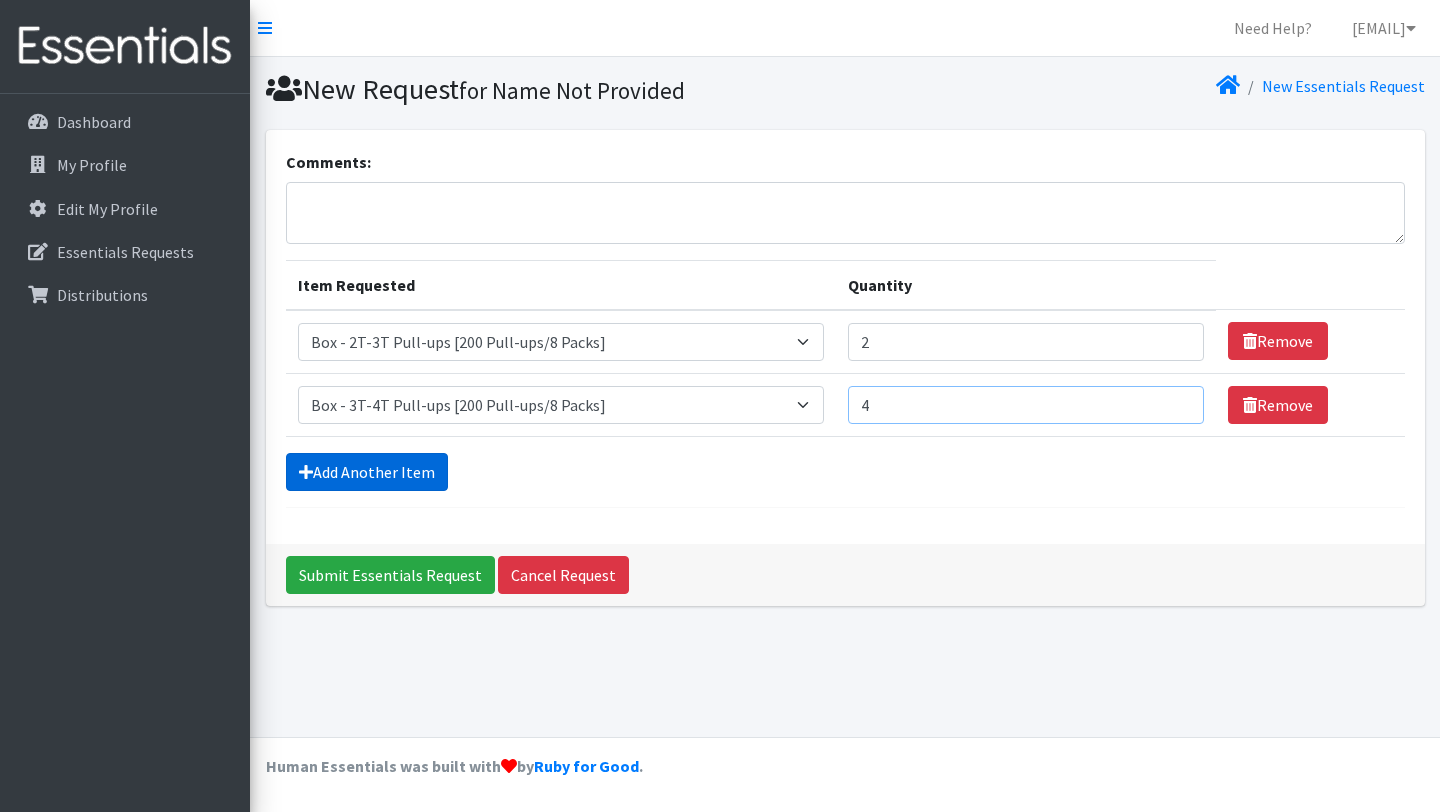 type on "4" 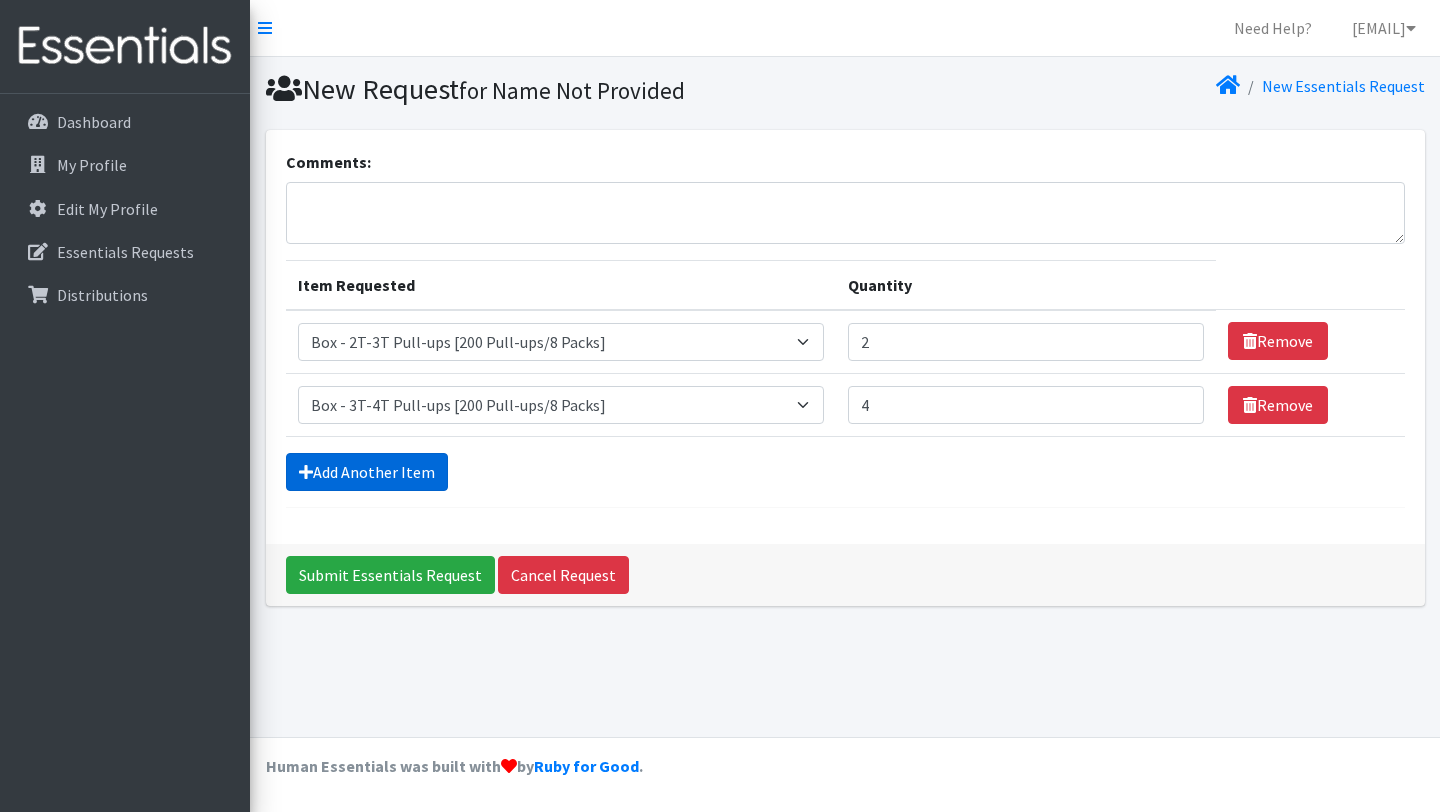 click on "Add Another Item" at bounding box center (367, 472) 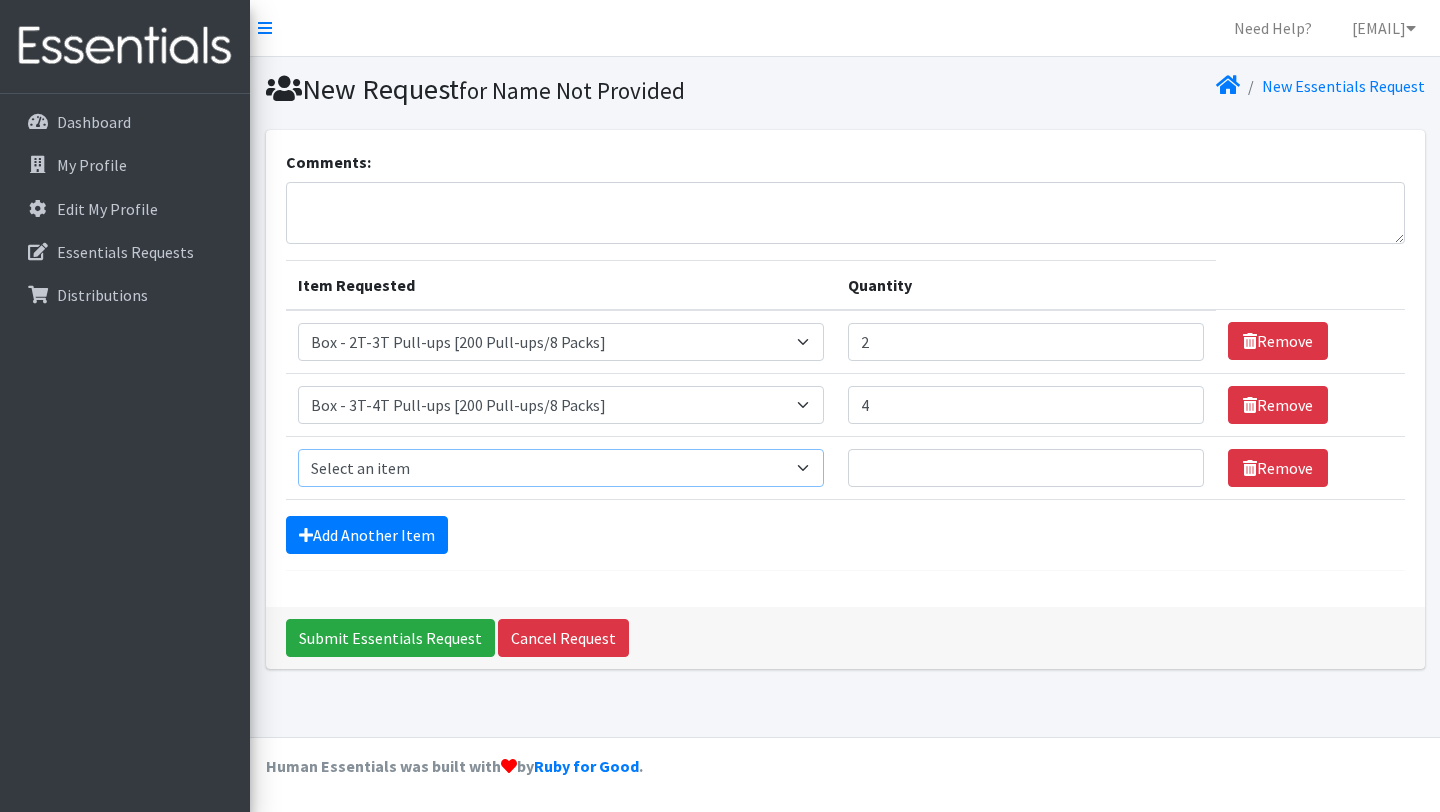 click on "Select an item
Box - 2T-3T Pull-ups [200 Pull-ups/8 Packs]
Box - 3T-4T Pull-ups [200 Pull-ups/8 Packs]
Box - 4T-5T Pull-Ups [200 Pull-ups/8 Packs]
Box - Newborn Diapers [450 Diapers/18 Packs]
Box - Size 1 Diapers [375 Diapers/15 Packs]
Box - Size 2 Diapers [375 Diapers/15 Packs]
Box - Size 3 Diapers [250 Diapers/10 Packs]
Box - Size 4 Diapers [225 Diapers/9 Packs]
Box - Size 5 Diapers [200 Diapers/8 Packs]
Box - Size 6 Diapers [200 Diapers/8 Packs]
Box - Size 7 Diapers [200 Diapers/8 Packs]
Box - Wipes [18 Packs]
Diapers - Newborn
Diapers - Preemie
Diapers - Size 1
Diapers - Size 2
Diapers - Size 3
Diapers - Size 4
Diapers - Size 5
Diapers - Size 6
Diapers - Size 7
Kids Pull-Ups (2T-3T)
Kids Pull-Ups (3T-4T)
Kids Pull-Ups (4T-5T)
Wipes (Baby)" at bounding box center [561, 468] 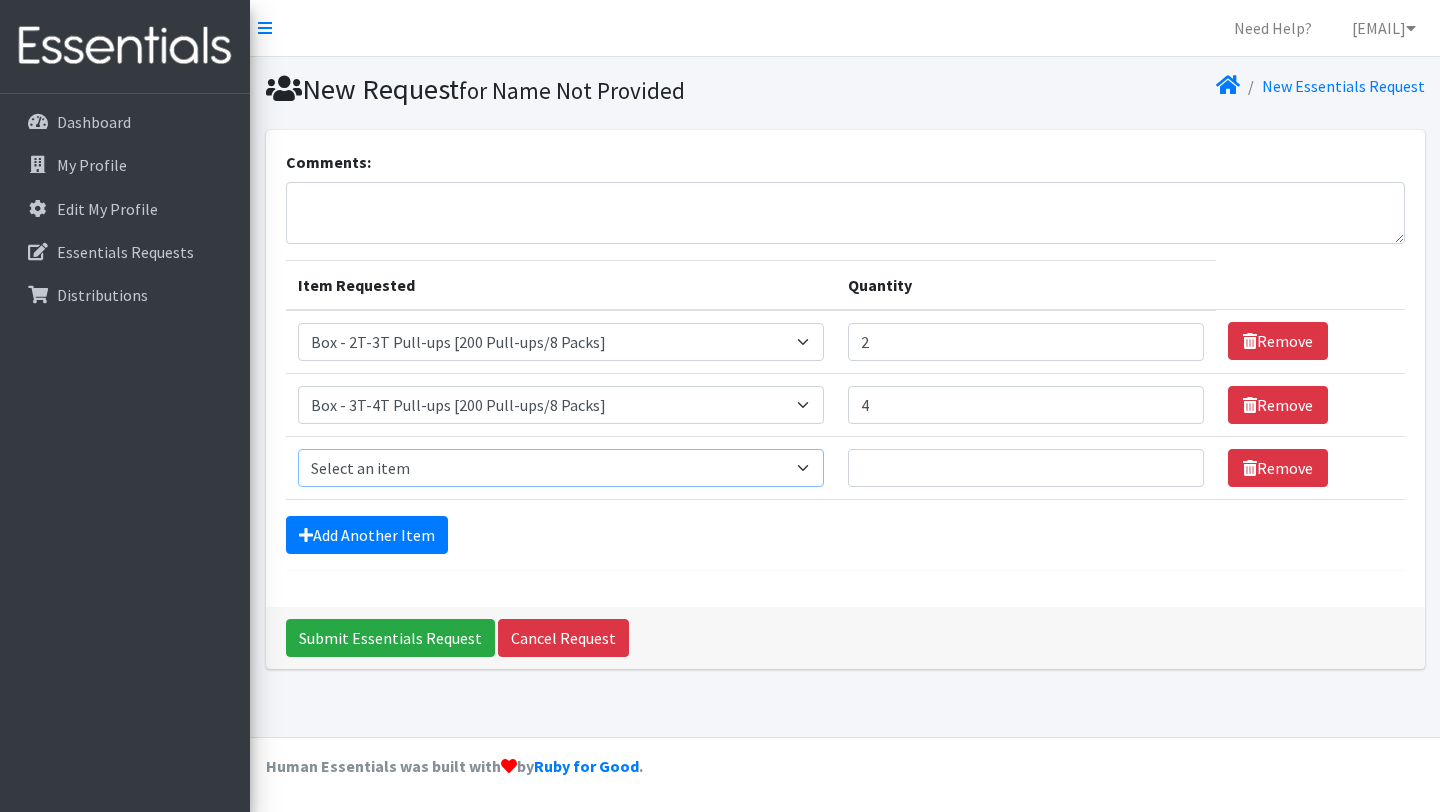 select on "14400" 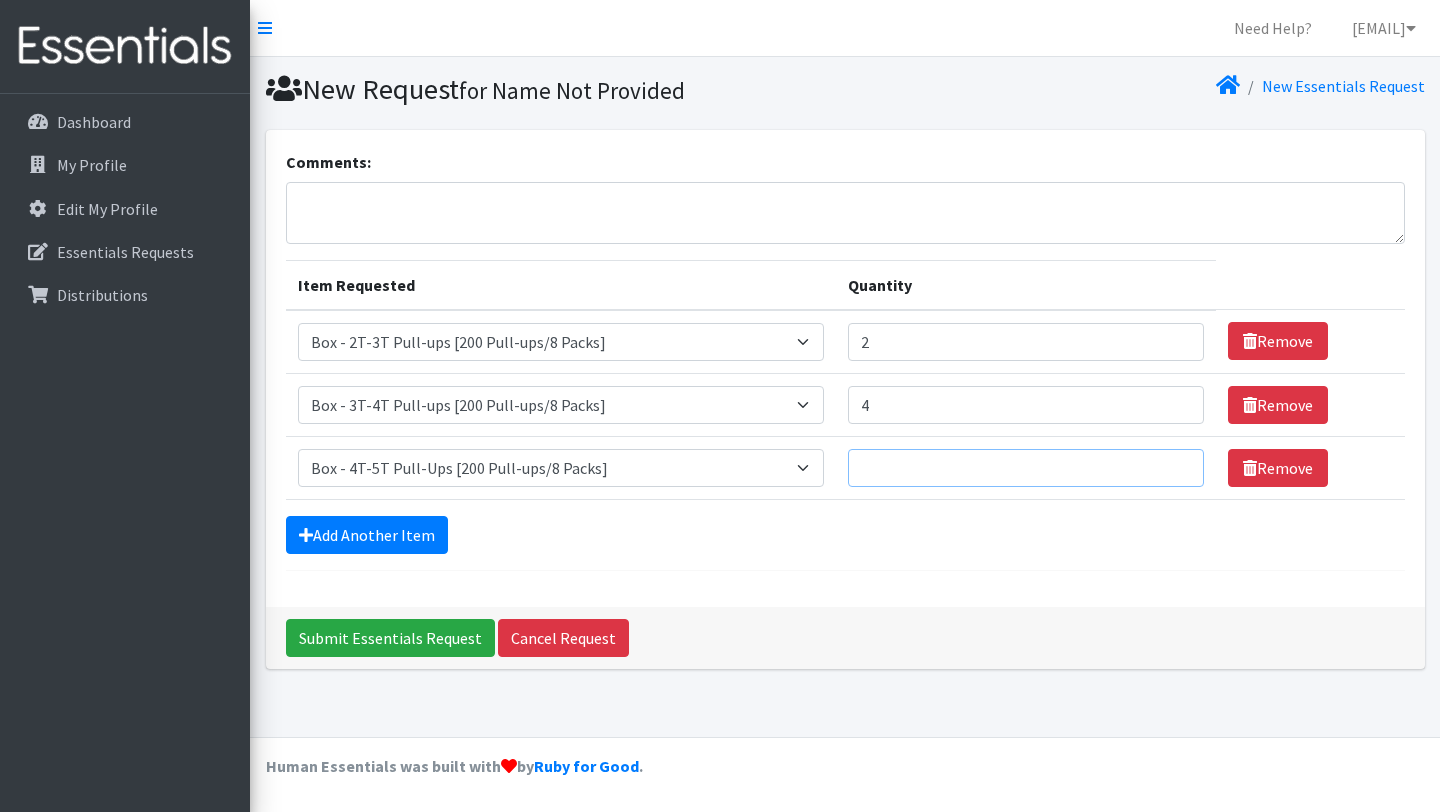 click on "Quantity" at bounding box center (1026, 468) 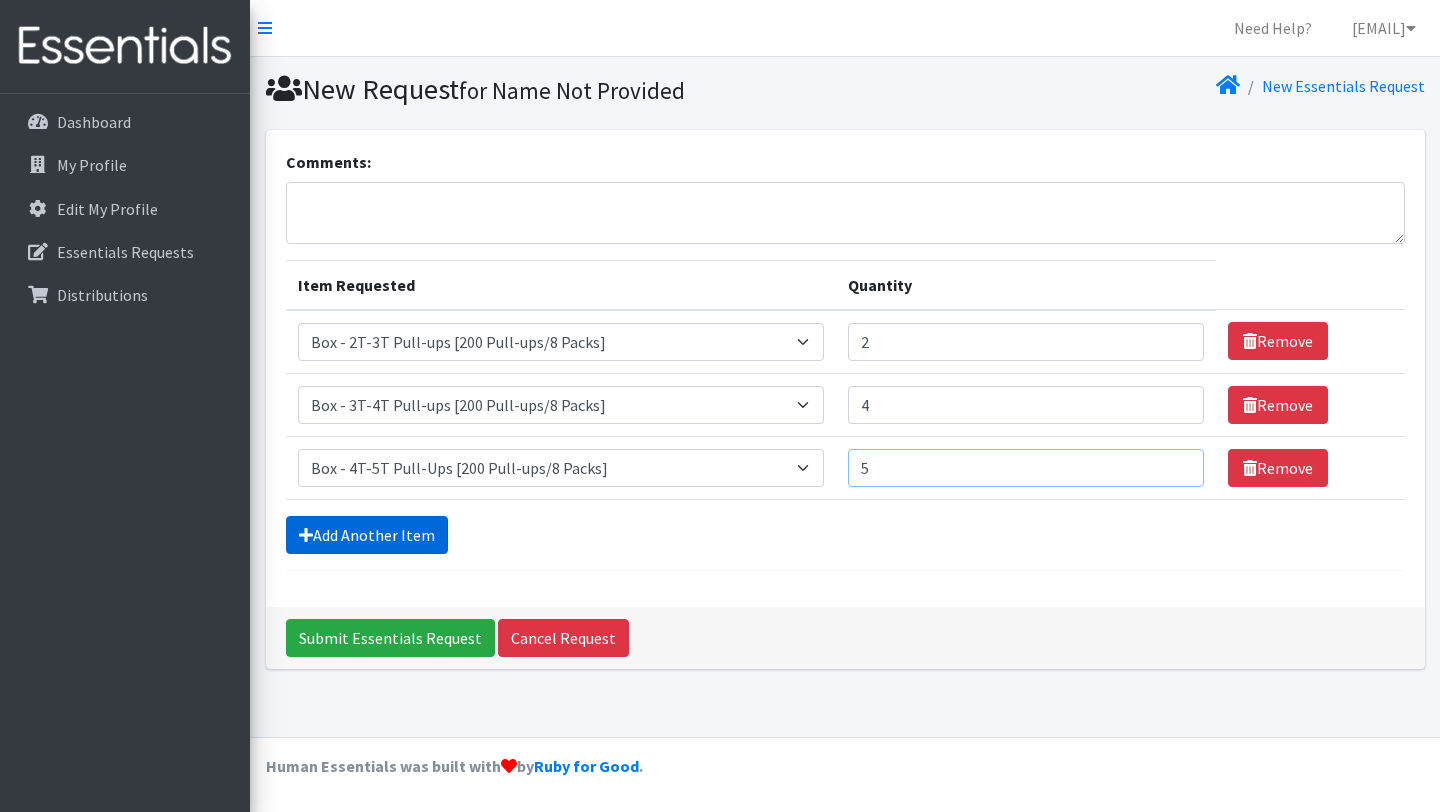 type on "5" 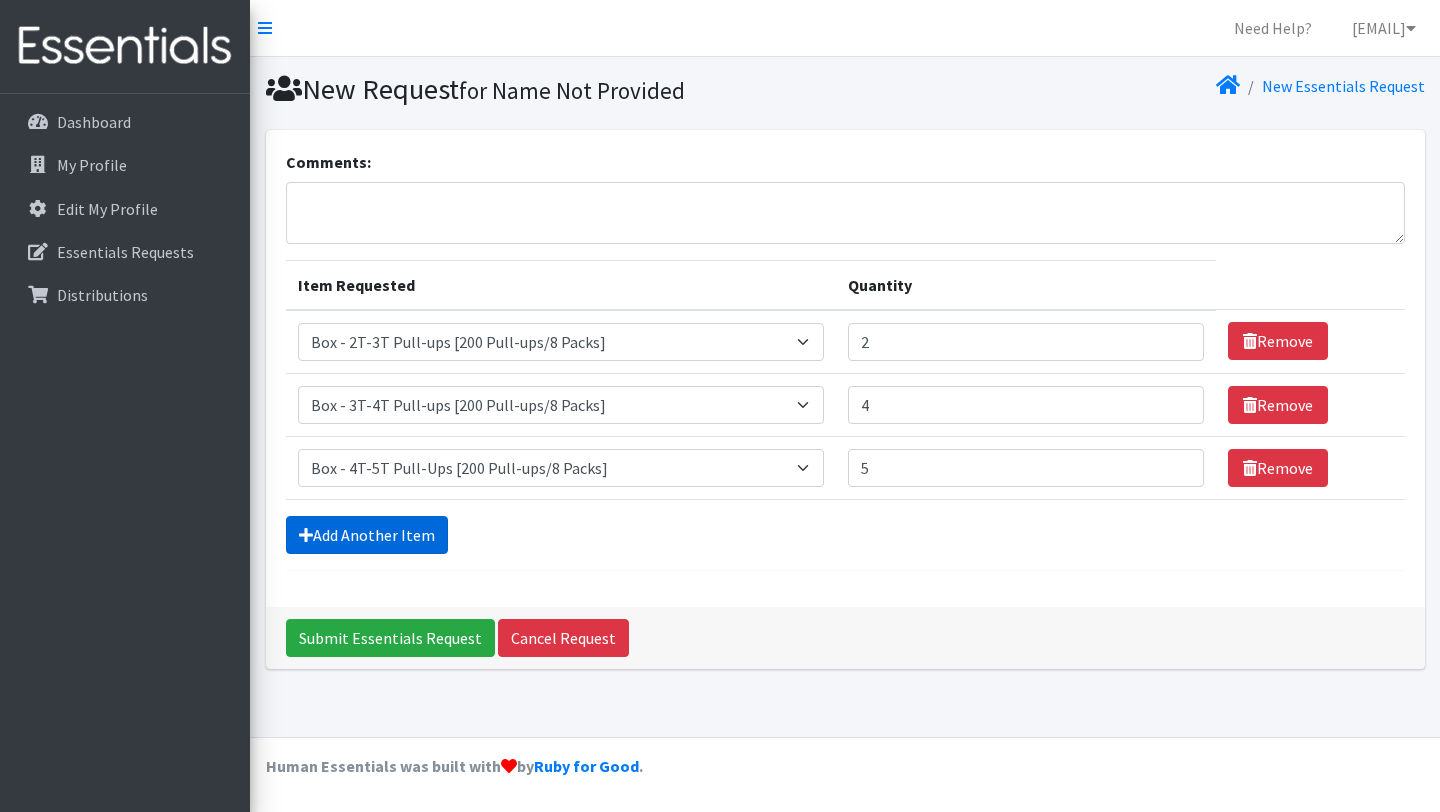 click on "Add Another Item" at bounding box center [367, 535] 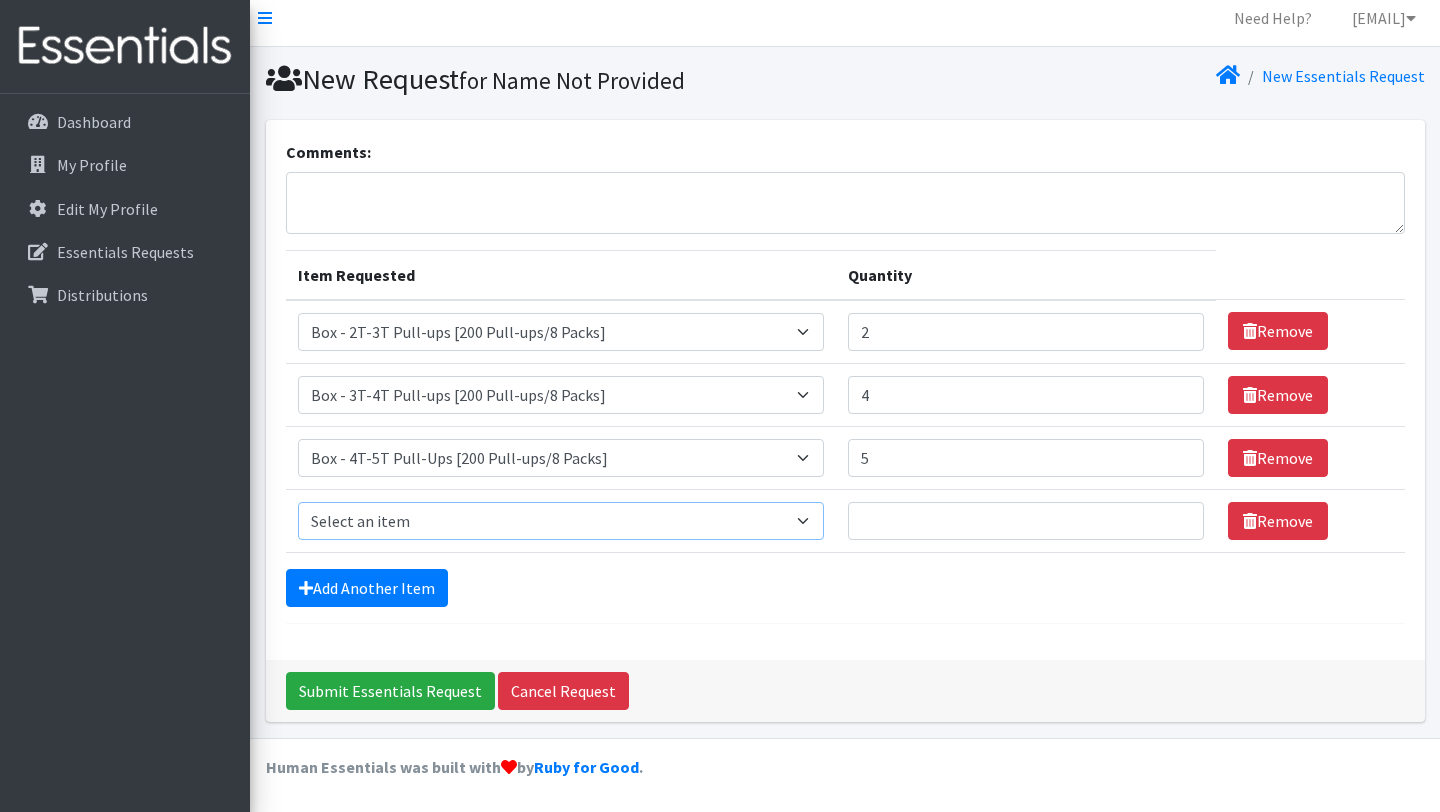 click on "Select an item
Box - 2T-3T Pull-ups [200 Pull-ups/8 Packs]
Box - 3T-4T Pull-ups [200 Pull-ups/8 Packs]
Box - 4T-5T Pull-Ups [200 Pull-ups/8 Packs]
Box - Newborn Diapers [450 Diapers/18 Packs]
Box - Size 1 Diapers [375 Diapers/15 Packs]
Box - Size 2 Diapers [375 Diapers/15 Packs]
Box - Size 3 Diapers [250 Diapers/10 Packs]
Box - Size 4 Diapers [225 Diapers/9 Packs]
Box - Size 5 Diapers [200 Diapers/8 Packs]
Box - Size 6 Diapers [200 Diapers/8 Packs]
Box - Size 7 Diapers [200 Diapers/8 Packs]
Box - Wipes [18 Packs]
Diapers - Newborn
Diapers - Preemie
Diapers - Size 1
Diapers - Size 2
Diapers - Size 3
Diapers - Size 4
Diapers - Size 5
Diapers - Size 6
Diapers - Size 7
Kids Pull-Ups (2T-3T)
Kids Pull-Ups (3T-4T)
Kids Pull-Ups (4T-5T)
Wipes (Baby)" at bounding box center [561, 521] 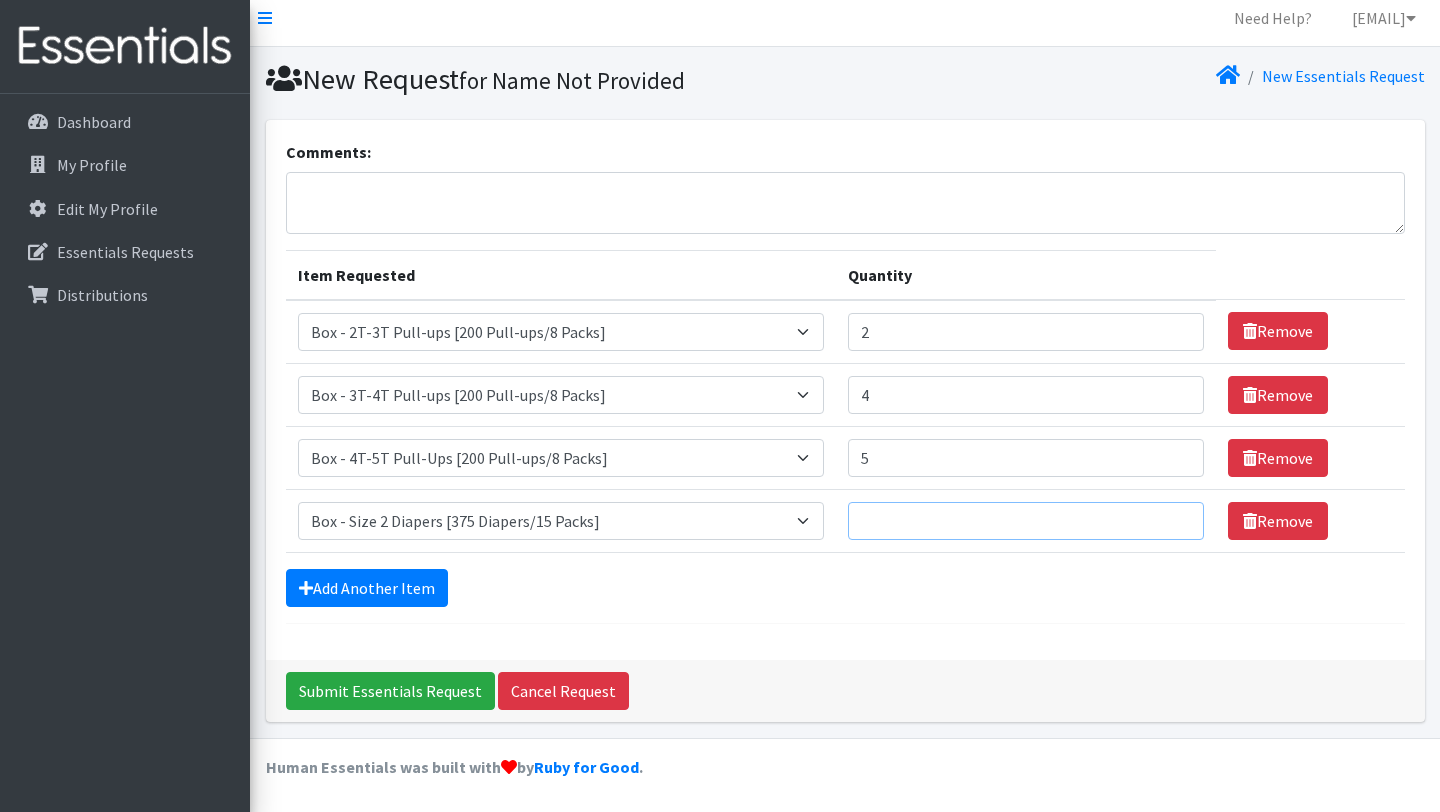 click on "Quantity" at bounding box center [1026, 521] 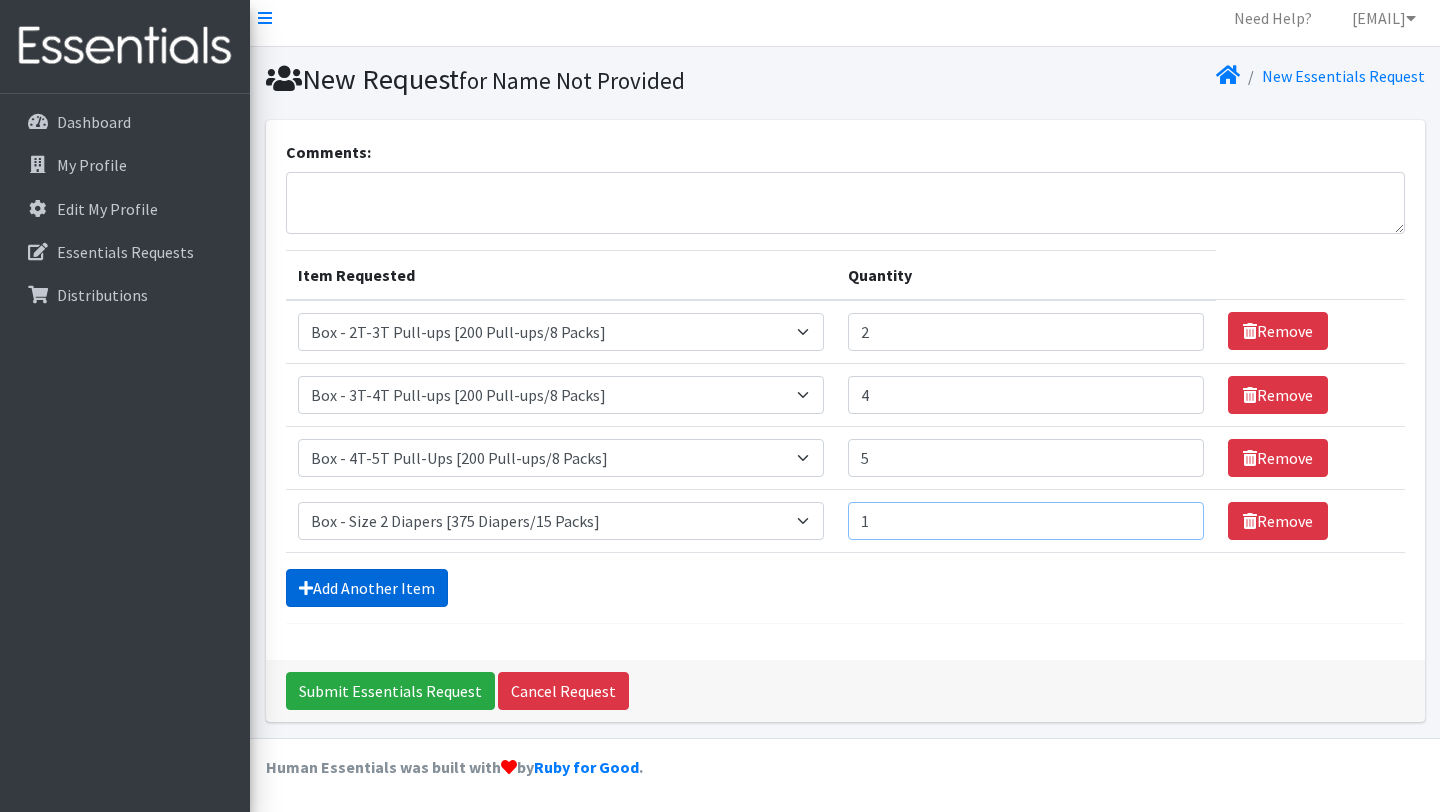 type on "1" 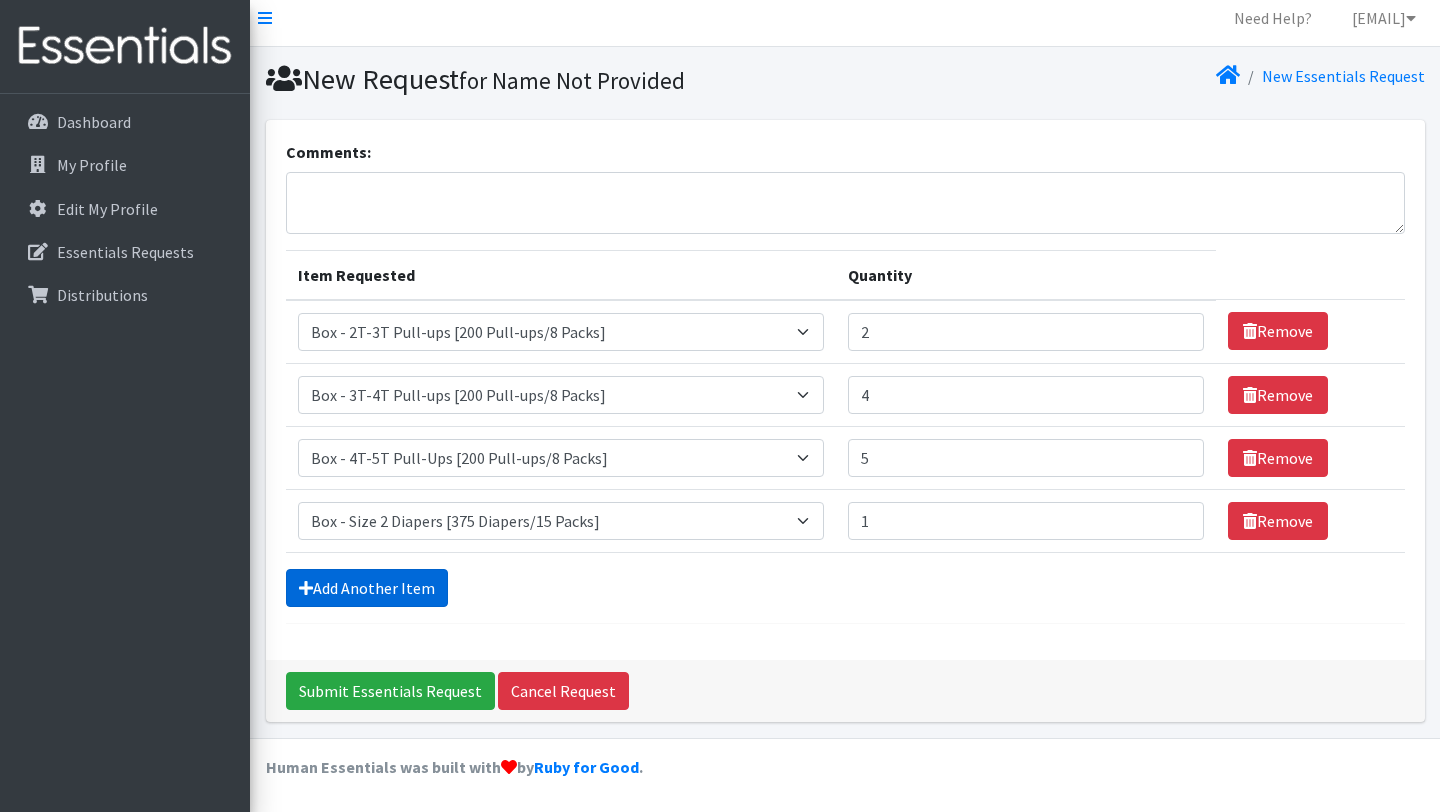 click on "Add Another Item" at bounding box center (367, 588) 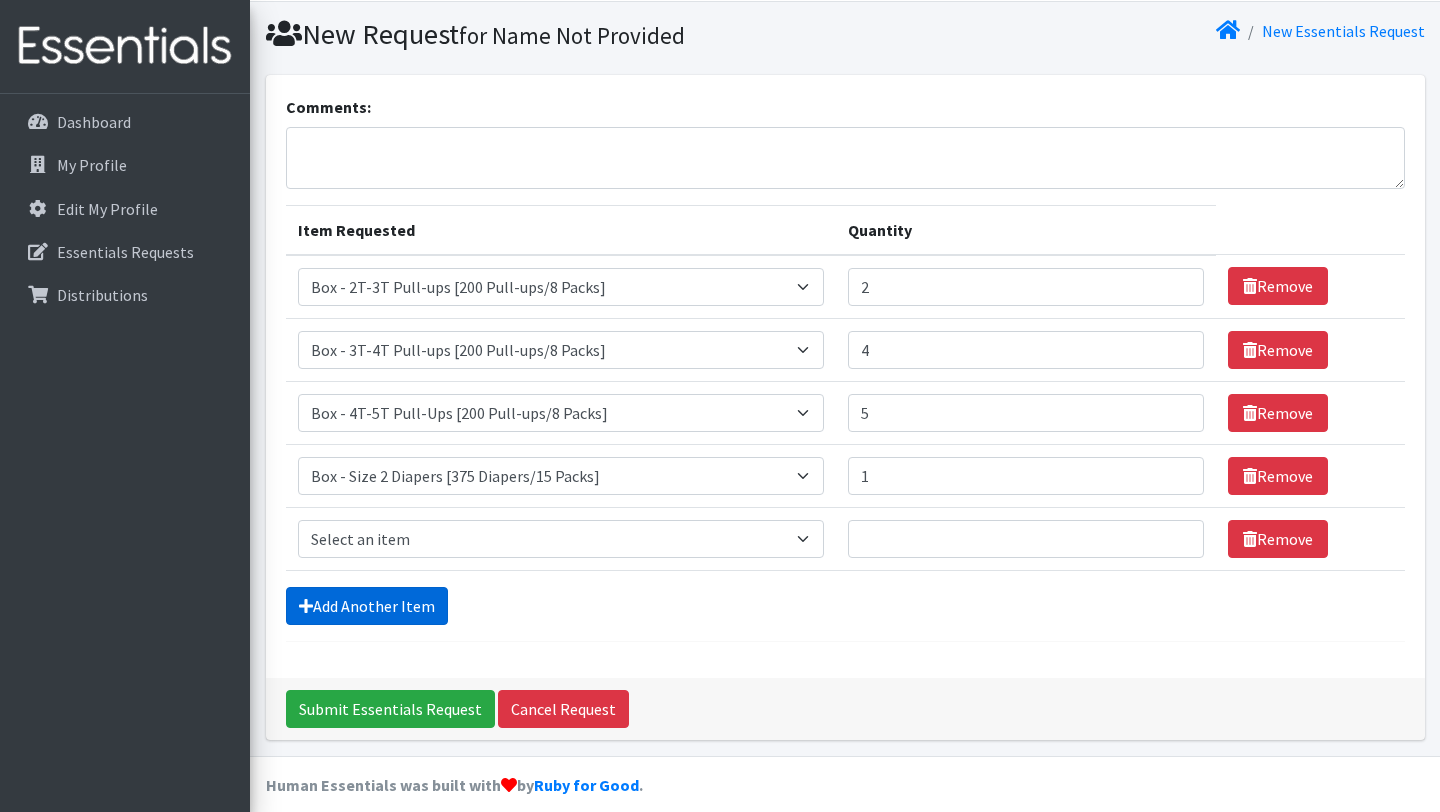 scroll, scrollTop: 73, scrollLeft: 0, axis: vertical 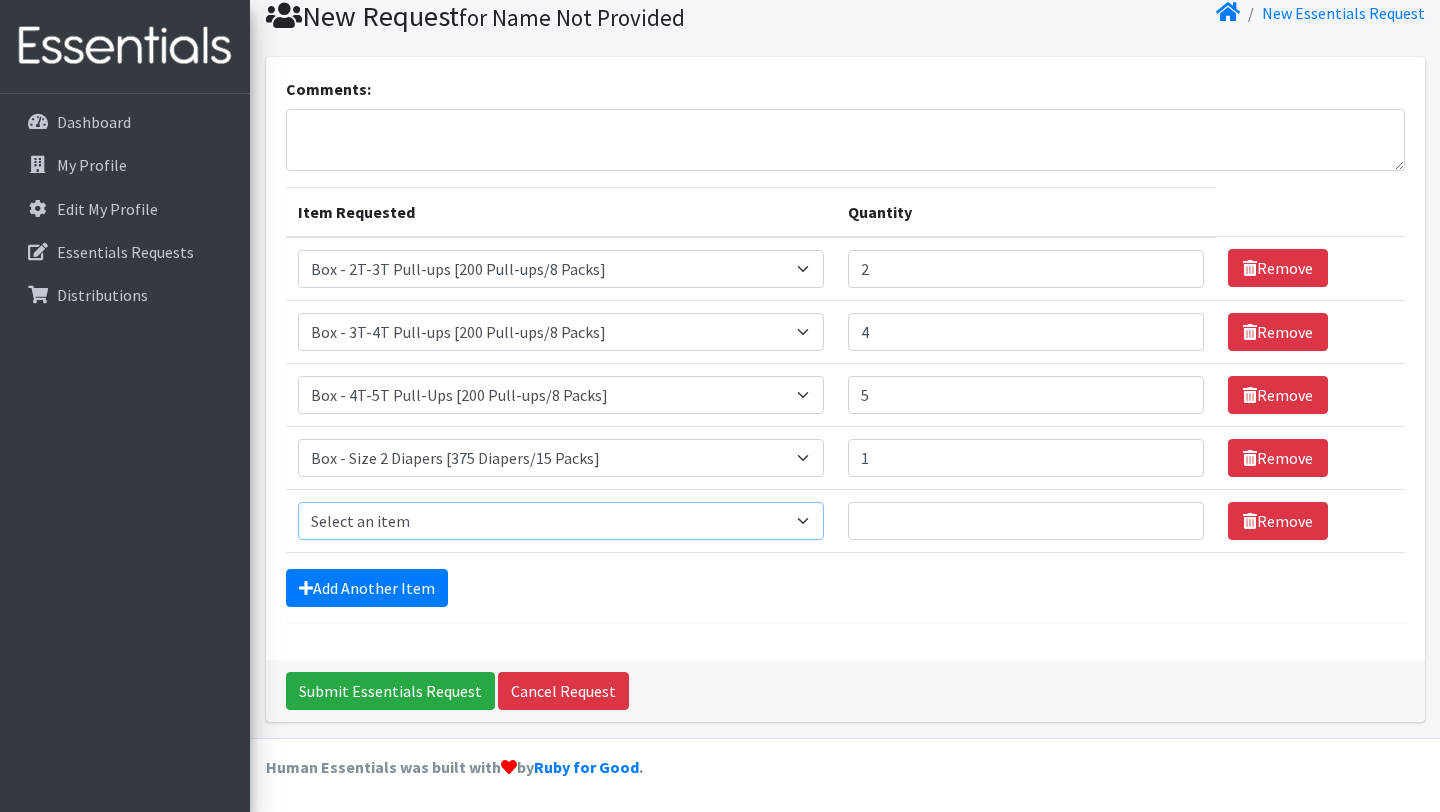 click on "Select an item
Box - 2T-3T Pull-ups [200 Pull-ups/8 Packs]
Box - 3T-4T Pull-ups [200 Pull-ups/8 Packs]
Box - 4T-5T Pull-Ups [200 Pull-ups/8 Packs]
Box - Newborn Diapers [450 Diapers/18 Packs]
Box - Size 1 Diapers [375 Diapers/15 Packs]
Box - Size 2 Diapers [375 Diapers/15 Packs]
Box - Size 3 Diapers [250 Diapers/10 Packs]
Box - Size 4 Diapers [225 Diapers/9 Packs]
Box - Size 5 Diapers [200 Diapers/8 Packs]
Box - Size 6 Diapers [200 Diapers/8 Packs]
Box - Size 7 Diapers [200 Diapers/8 Packs]
Box - Wipes [18 Packs]
Diapers - Newborn
Diapers - Preemie
Diapers - Size 1
Diapers - Size 2
Diapers - Size 3
Diapers - Size 4
Diapers - Size 5
Diapers - Size 6
Diapers - Size 7
Kids Pull-Ups (2T-3T)
Kids Pull-Ups (3T-4T)
Kids Pull-Ups (4T-5T)
Wipes (Baby)" at bounding box center (561, 521) 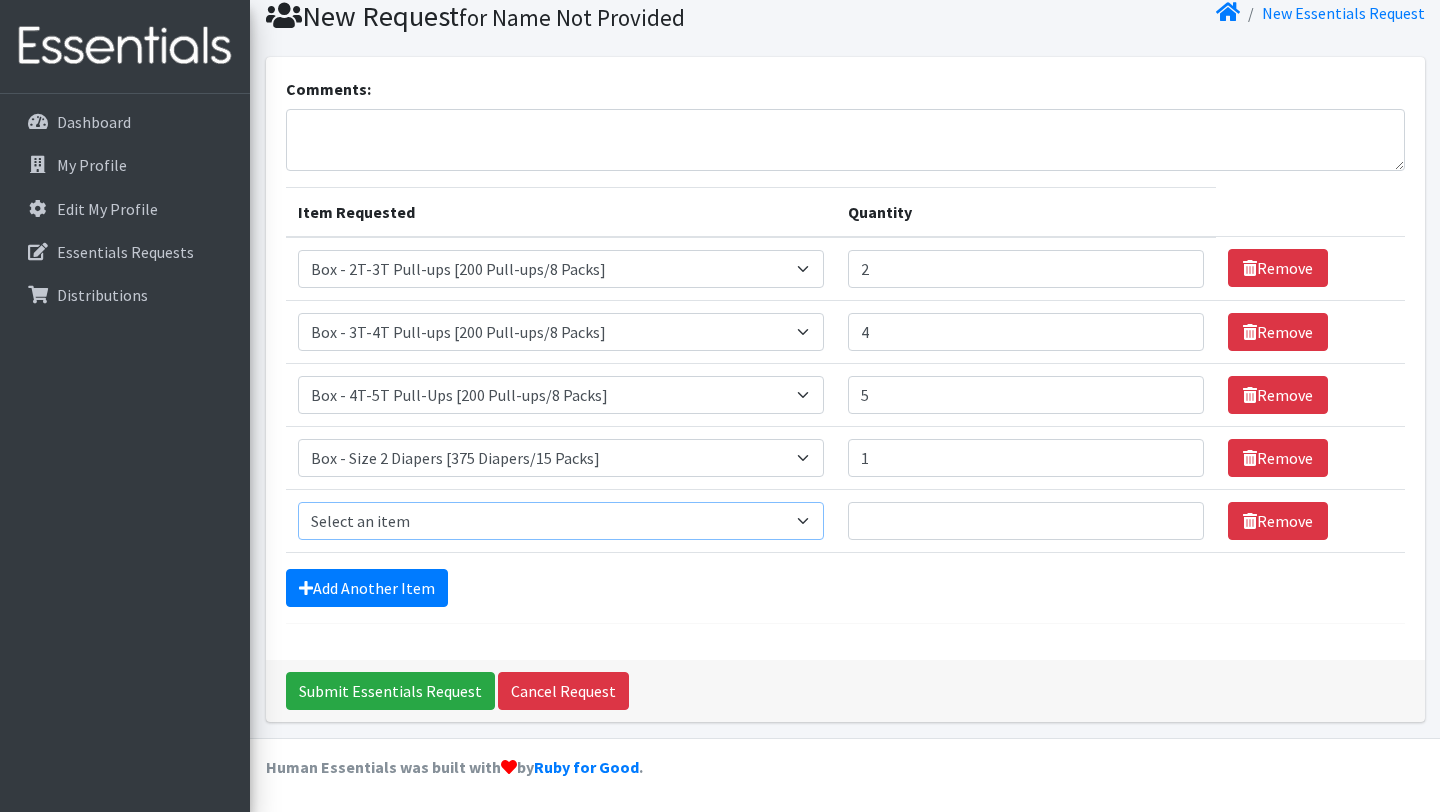 select on "14392" 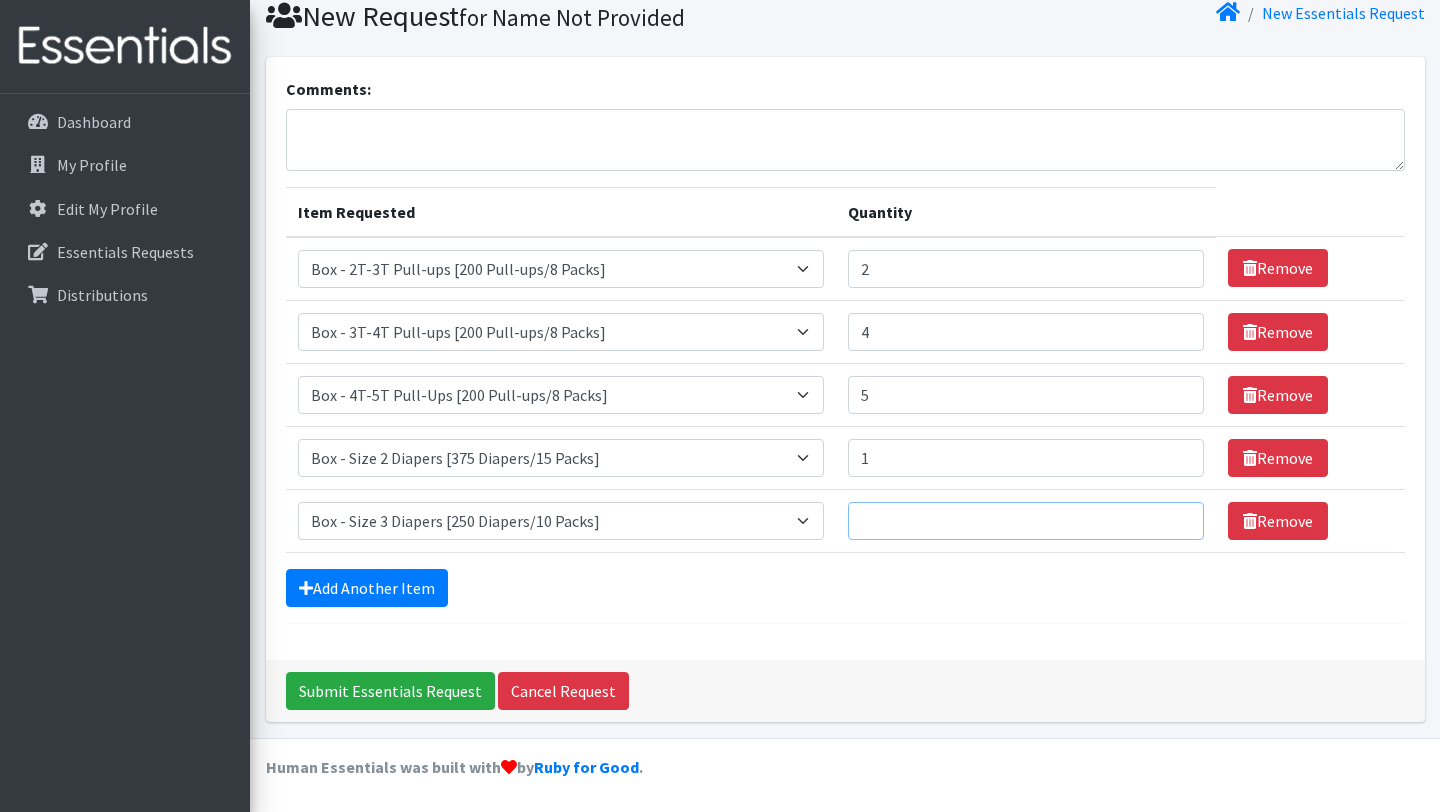 click on "Quantity" at bounding box center [1026, 521] 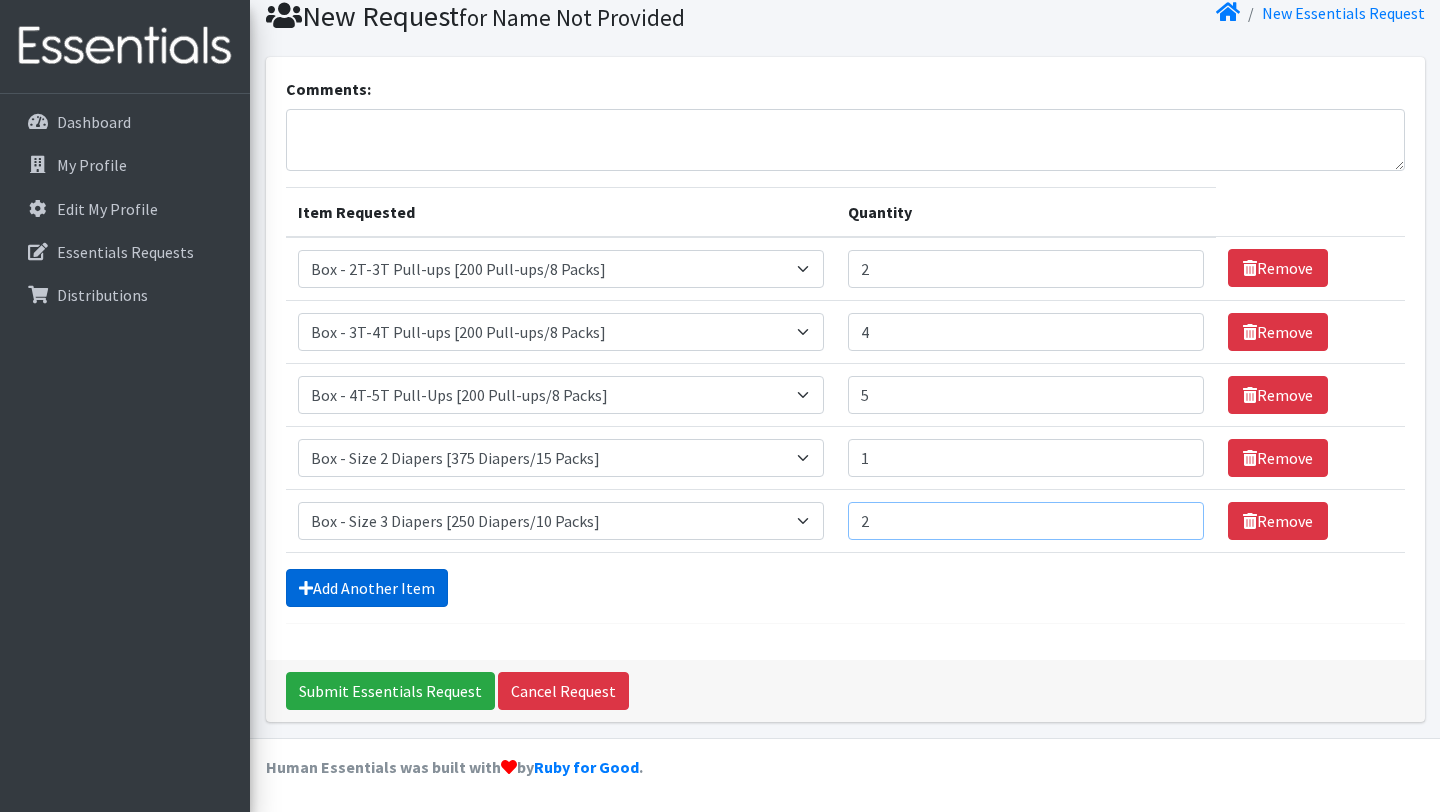 type on "2" 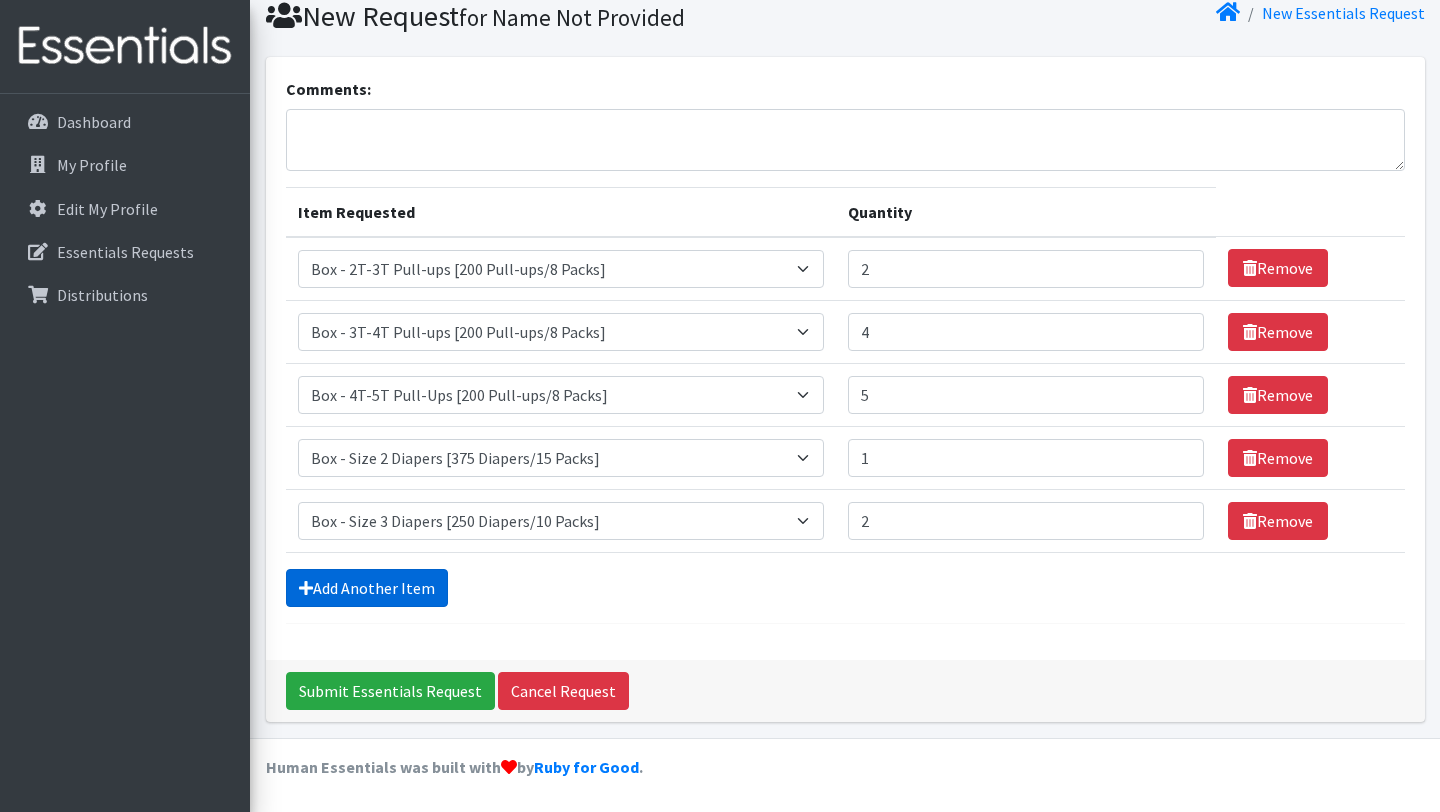 click on "Add Another Item" at bounding box center (367, 588) 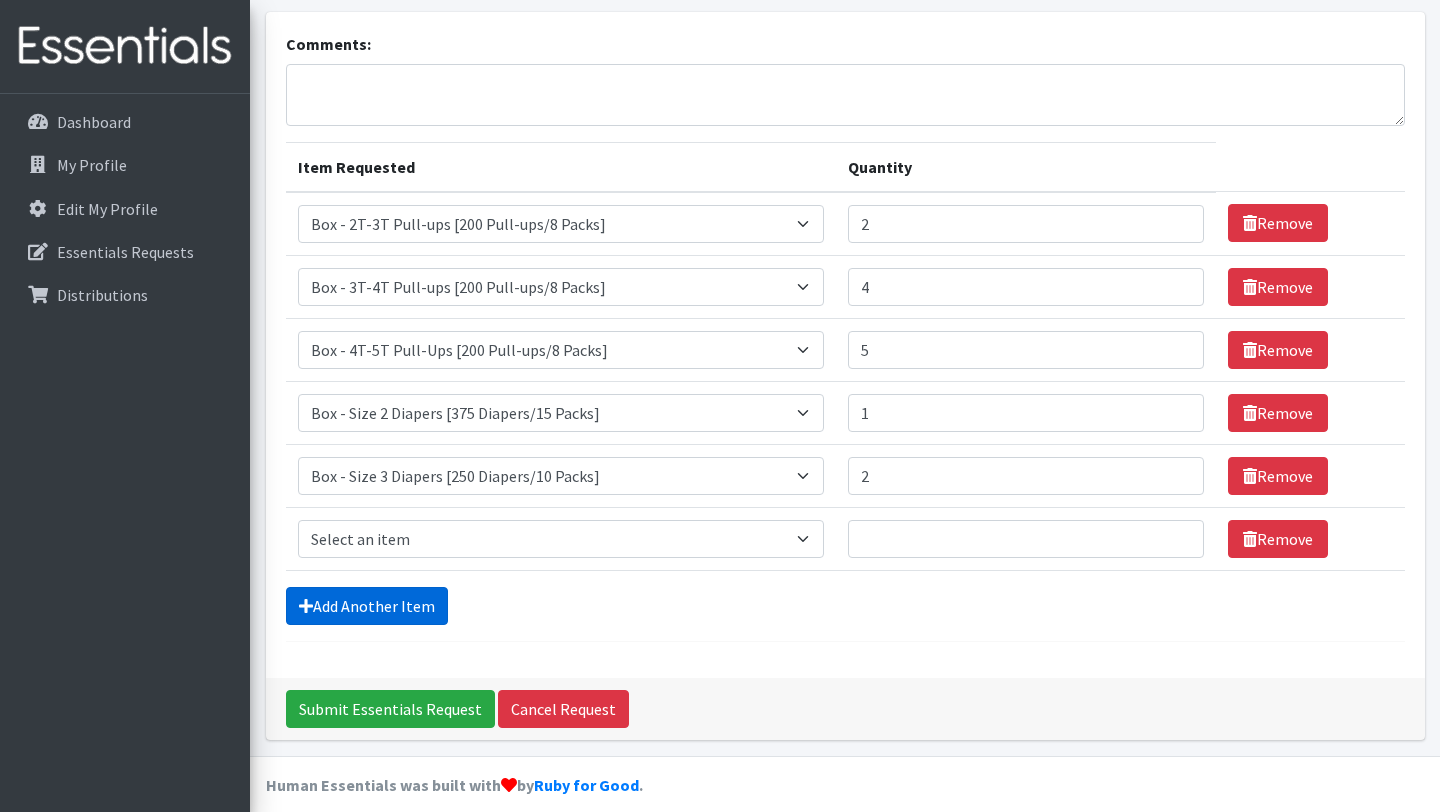 scroll, scrollTop: 136, scrollLeft: 0, axis: vertical 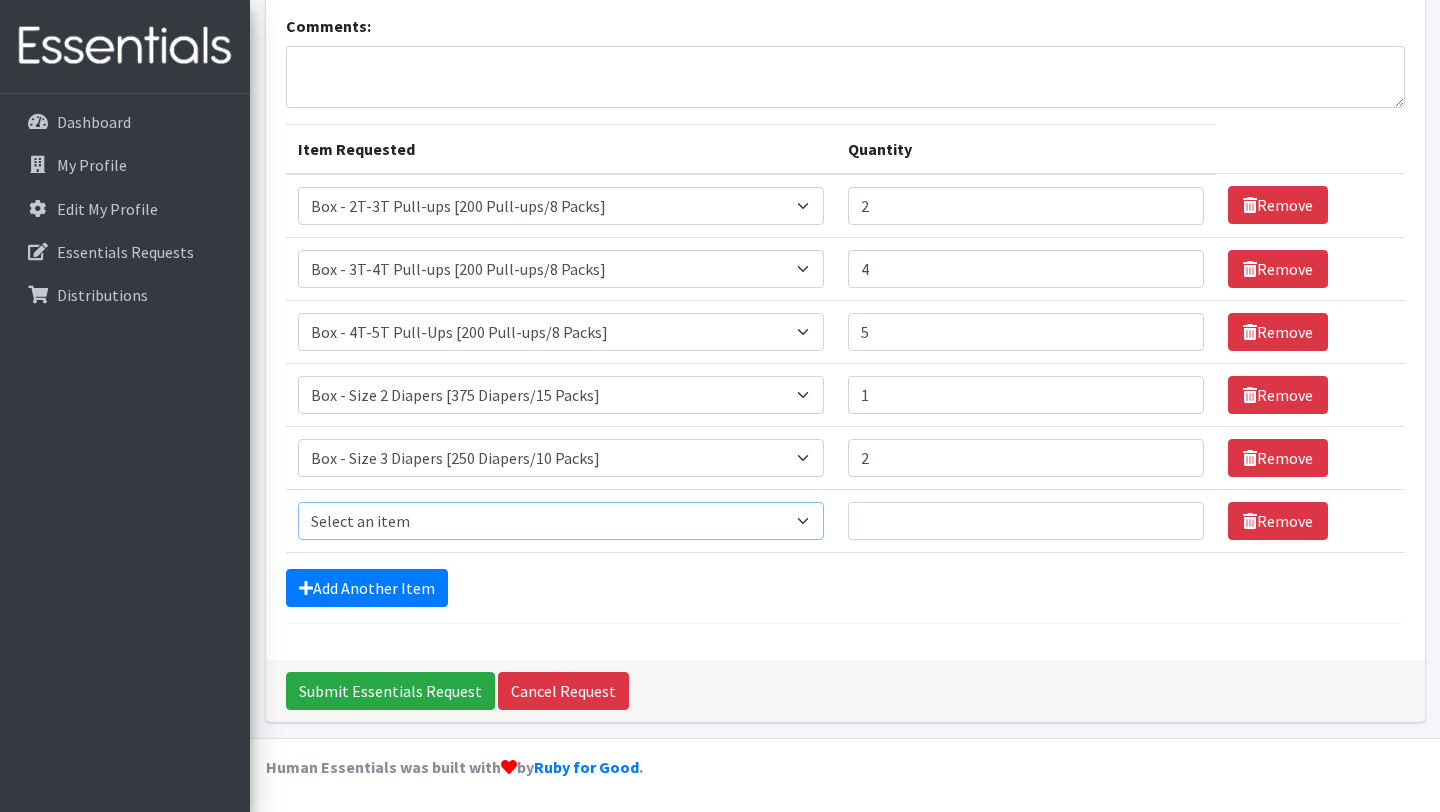 click on "Select an item
Box - 2T-3T Pull-ups [200 Pull-ups/8 Packs]
Box - 3T-4T Pull-ups [200 Pull-ups/8 Packs]
Box - 4T-5T Pull-Ups [200 Pull-ups/8 Packs]
Box - Newborn Diapers [450 Diapers/18 Packs]
Box - Size 1 Diapers [375 Diapers/15 Packs]
Box - Size 2 Diapers [375 Diapers/15 Packs]
Box - Size 3 Diapers [250 Diapers/10 Packs]
Box - Size 4 Diapers [225 Diapers/9 Packs]
Box - Size 5 Diapers [200 Diapers/8 Packs]
Box - Size 6 Diapers [200 Diapers/8 Packs]
Box - Size 7 Diapers [200 Diapers/8 Packs]
Box - Wipes [18 Packs]
Diapers - Newborn
Diapers - Preemie
Diapers - Size 1
Diapers - Size 2
Diapers - Size 3
Diapers - Size 4
Diapers - Size 5
Diapers - Size 6
Diapers - Size 7
Kids Pull-Ups (2T-3T)
Kids Pull-Ups (3T-4T)
Kids Pull-Ups (4T-5T)
Wipes (Baby)" at bounding box center [561, 521] 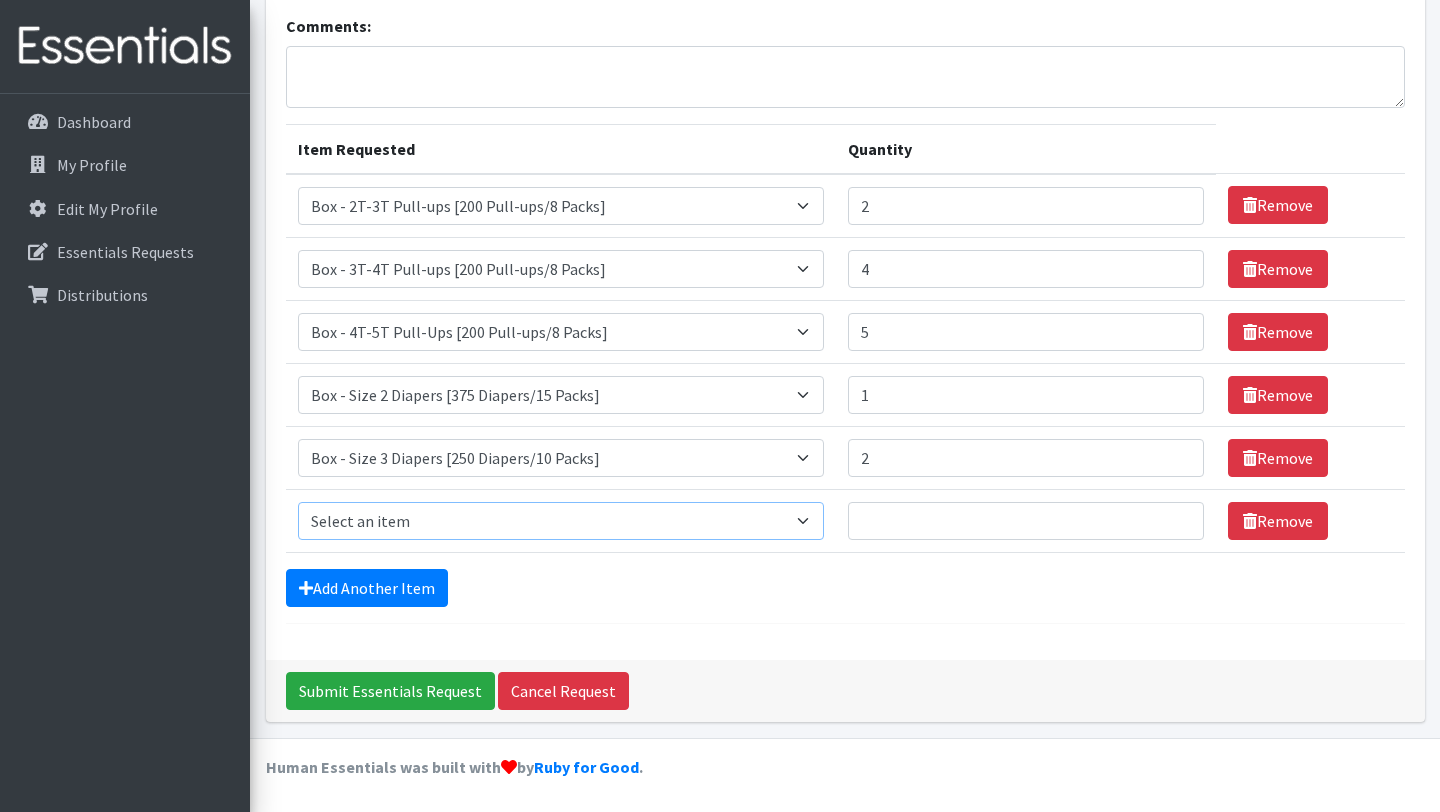 select on "14393" 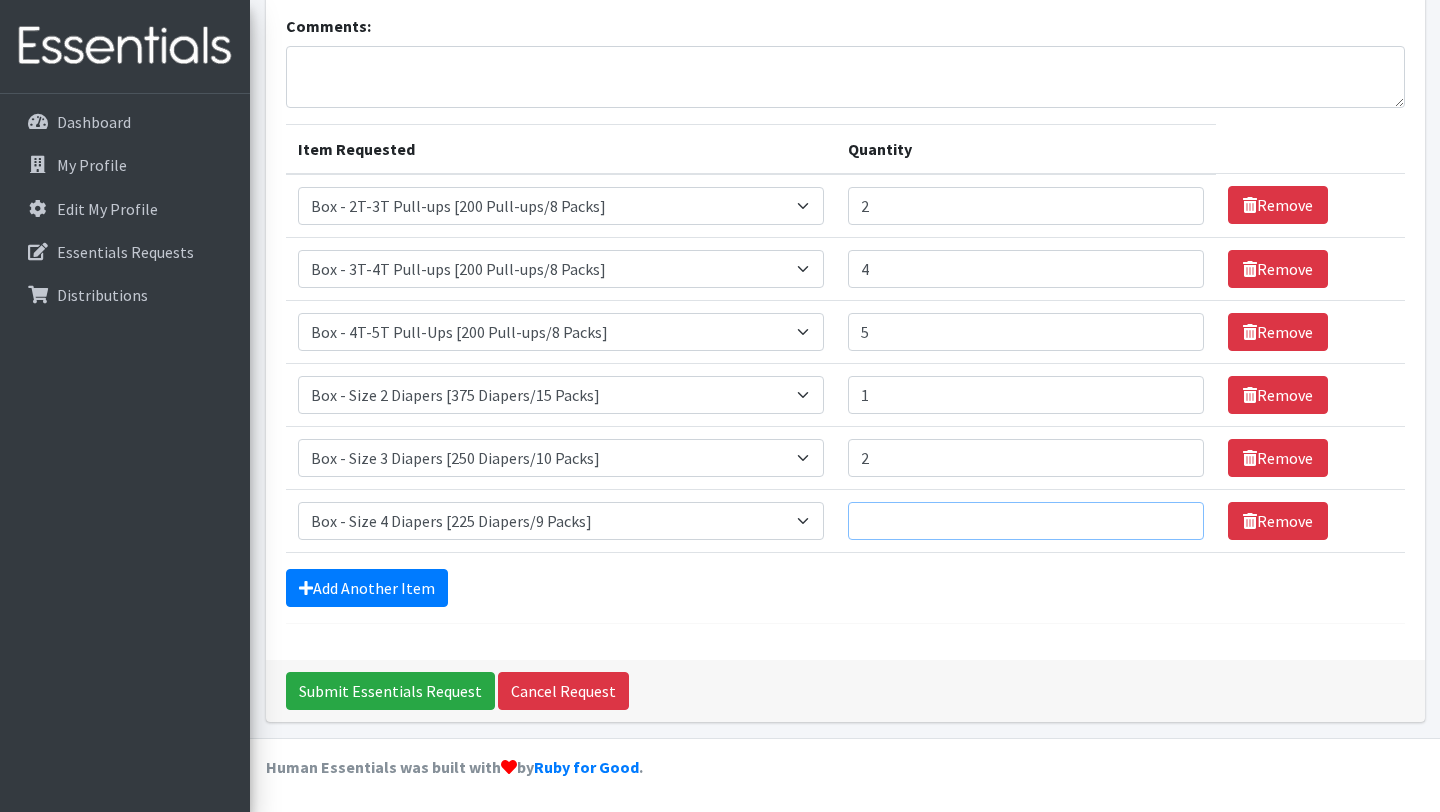 click on "Quantity" at bounding box center [1026, 521] 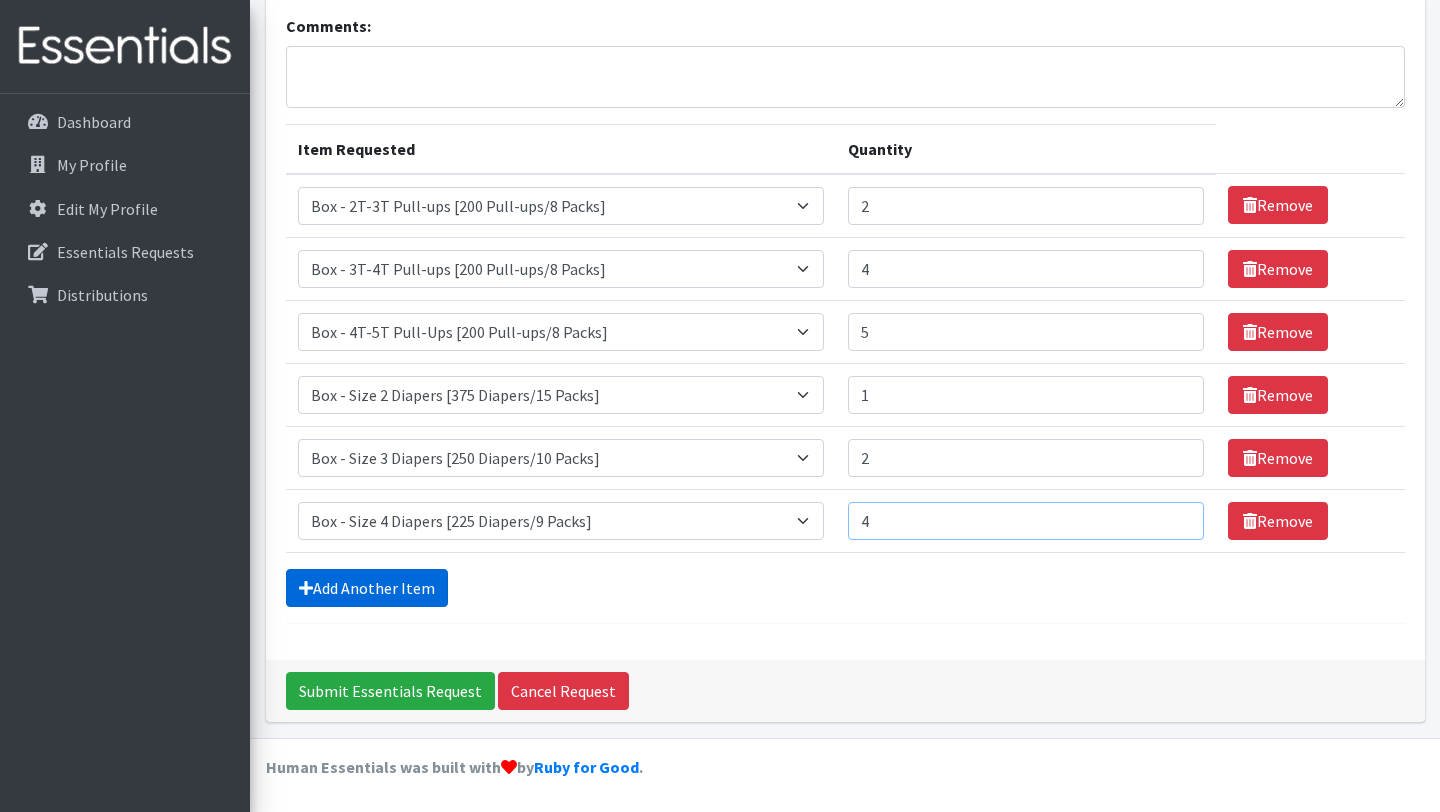 type on "4" 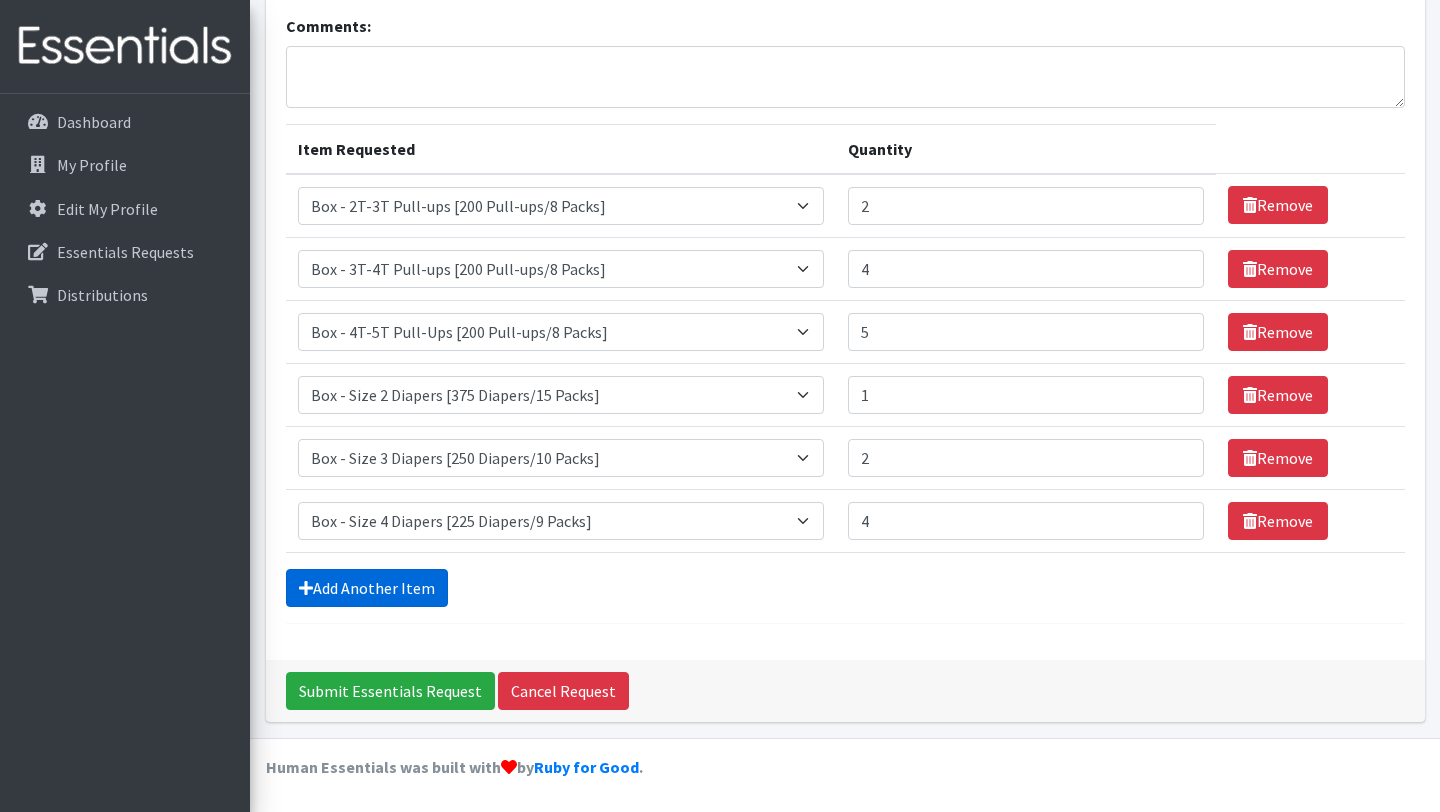 click on "Add Another Item" at bounding box center [367, 588] 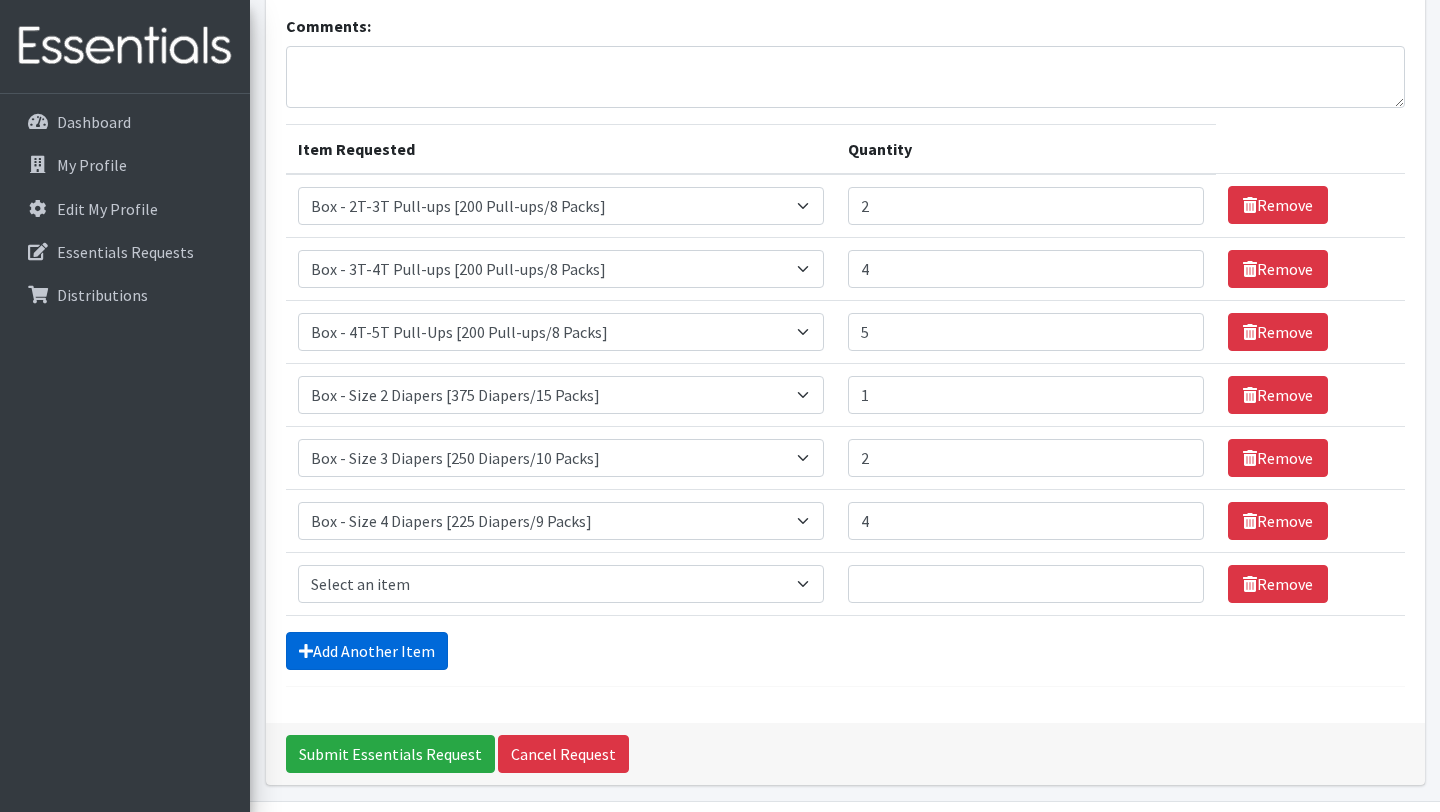scroll, scrollTop: 199, scrollLeft: 0, axis: vertical 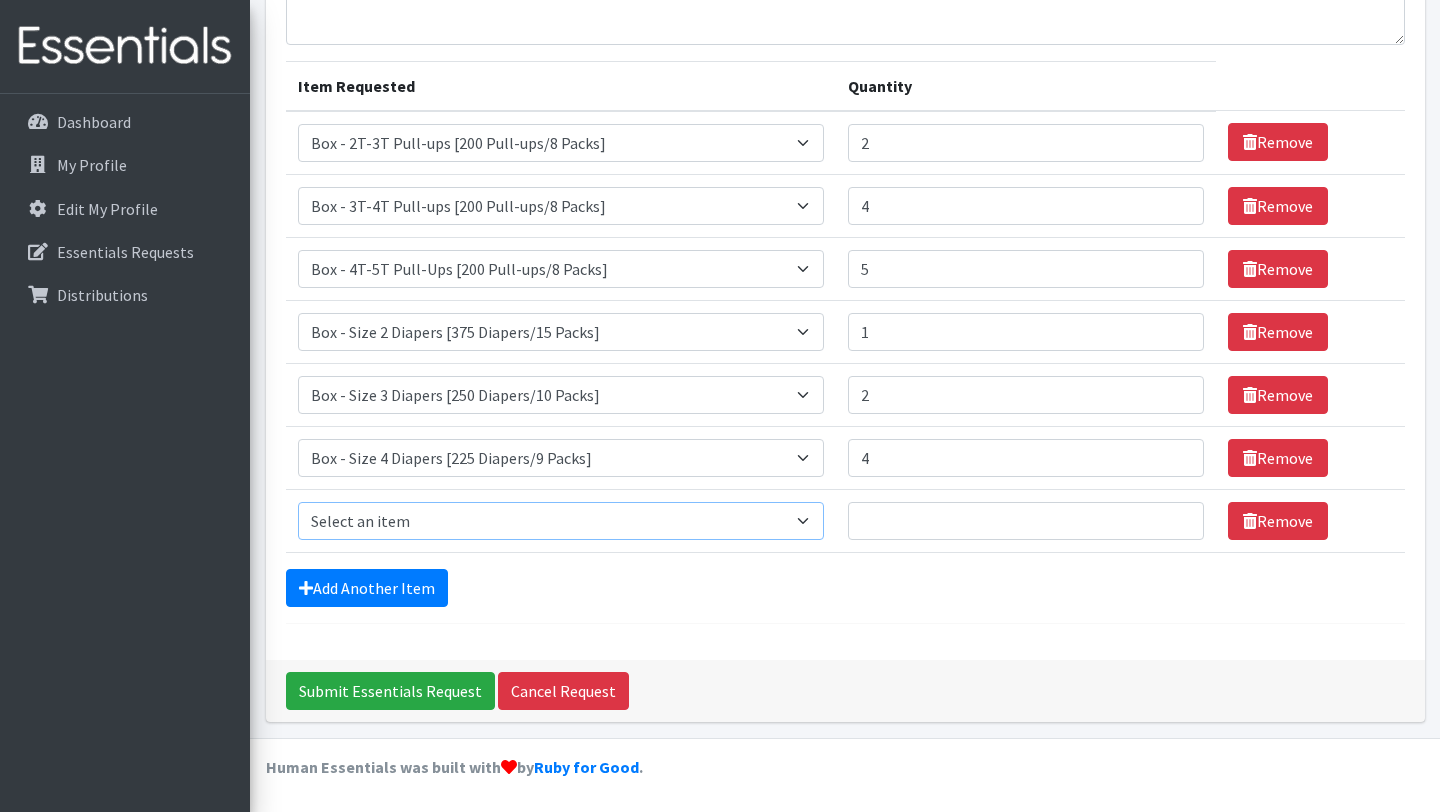 click on "Select an item
Box - 2T-3T Pull-ups [200 Pull-ups/8 Packs]
Box - 3T-4T Pull-ups [200 Pull-ups/8 Packs]
Box - 4T-5T Pull-Ups [200 Pull-ups/8 Packs]
Box - Newborn Diapers [450 Diapers/18 Packs]
Box - Size 1 Diapers [375 Diapers/15 Packs]
Box - Size 2 Diapers [375 Diapers/15 Packs]
Box - Size 3 Diapers [250 Diapers/10 Packs]
Box - Size 4 Diapers [225 Diapers/9 Packs]
Box - Size 5 Diapers [200 Diapers/8 Packs]
Box - Size 6 Diapers [200 Diapers/8 Packs]
Box - Size 7 Diapers [200 Diapers/8 Packs]
Box - Wipes [18 Packs]
Diapers - Newborn
Diapers - Preemie
Diapers - Size 1
Diapers - Size 2
Diapers - Size 3
Diapers - Size 4
Diapers - Size 5
Diapers - Size 6
Diapers - Size 7
Kids Pull-Ups (2T-3T)
Kids Pull-Ups (3T-4T)
Kids Pull-Ups (4T-5T)
Wipes (Baby)" at bounding box center (561, 521) 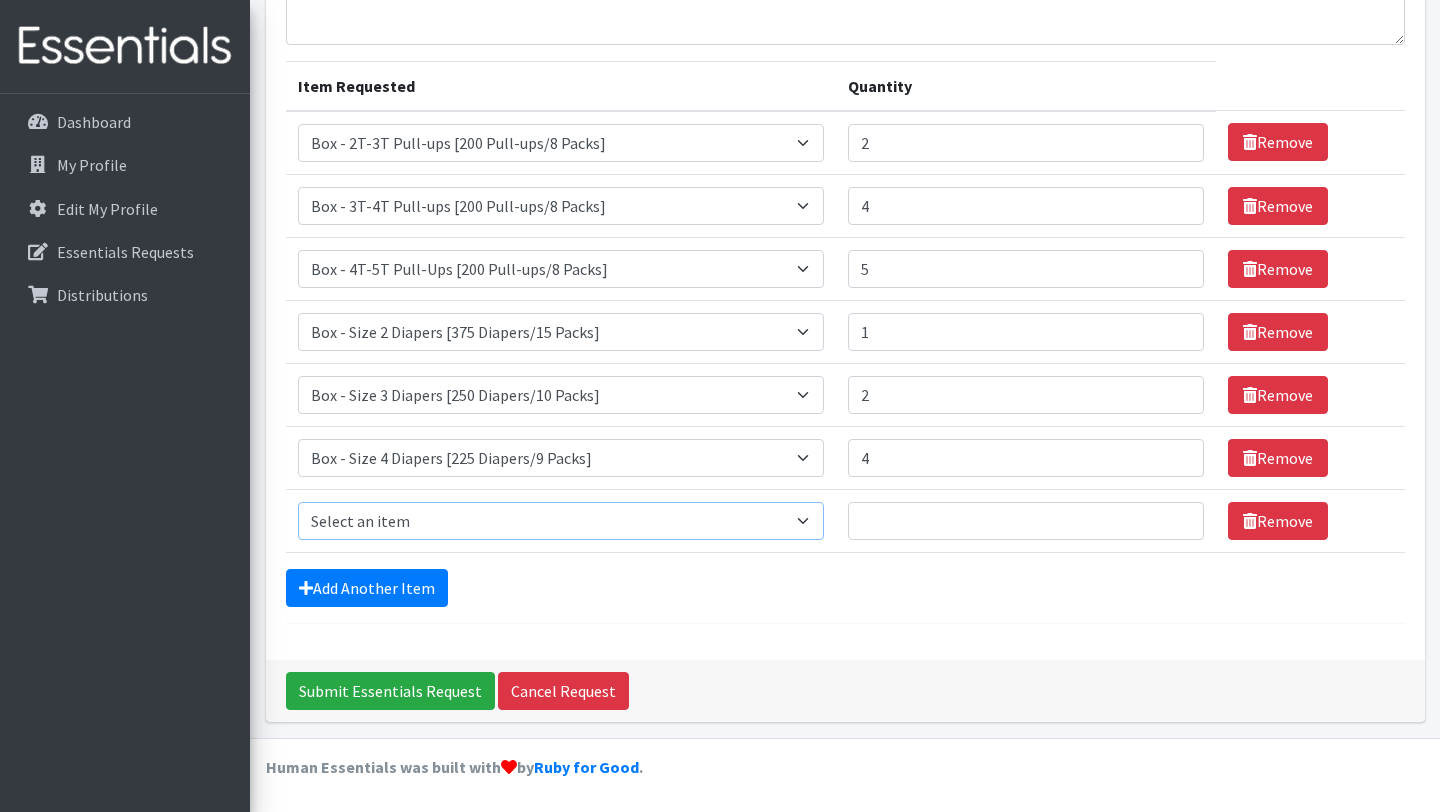 select on "14394" 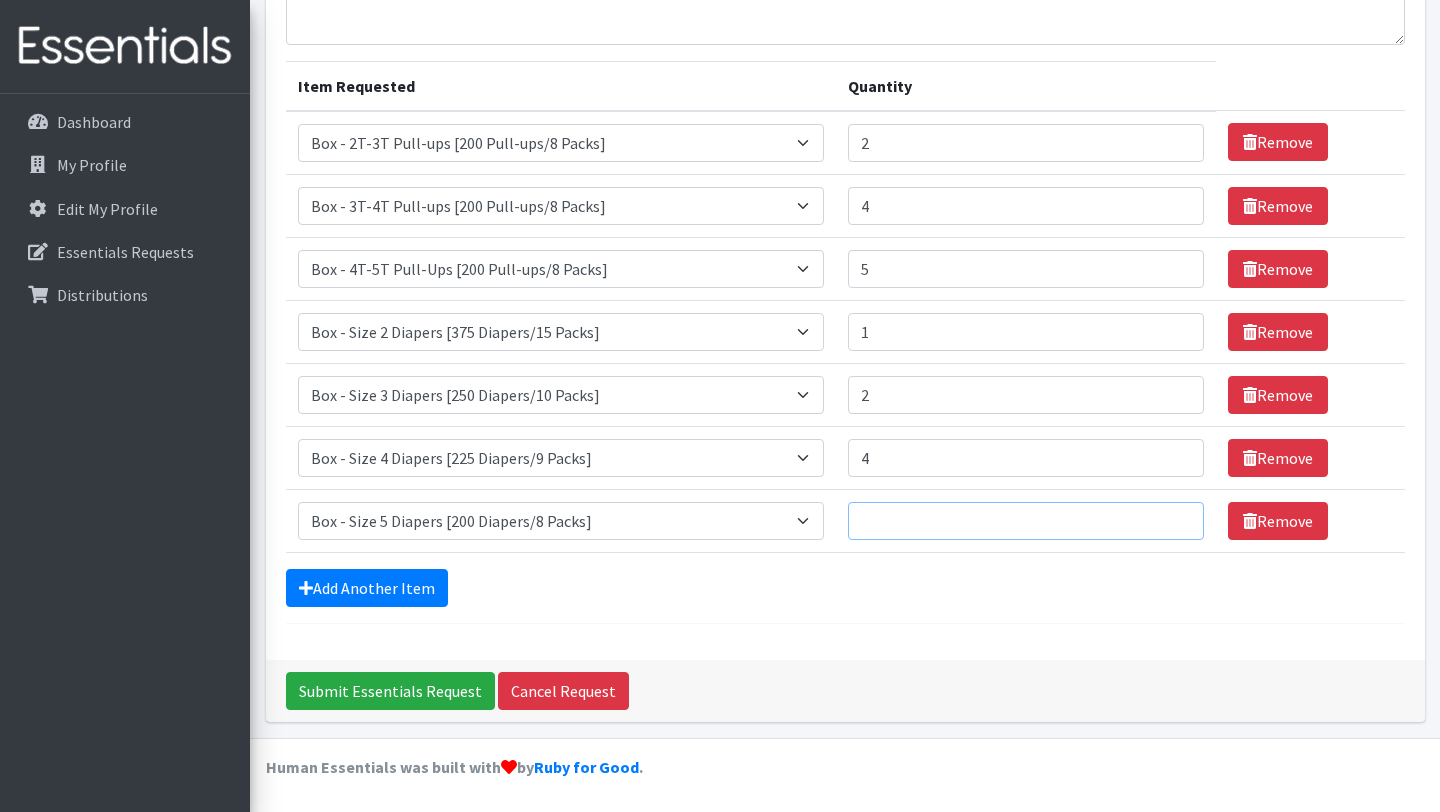 click on "Quantity" at bounding box center [1026, 521] 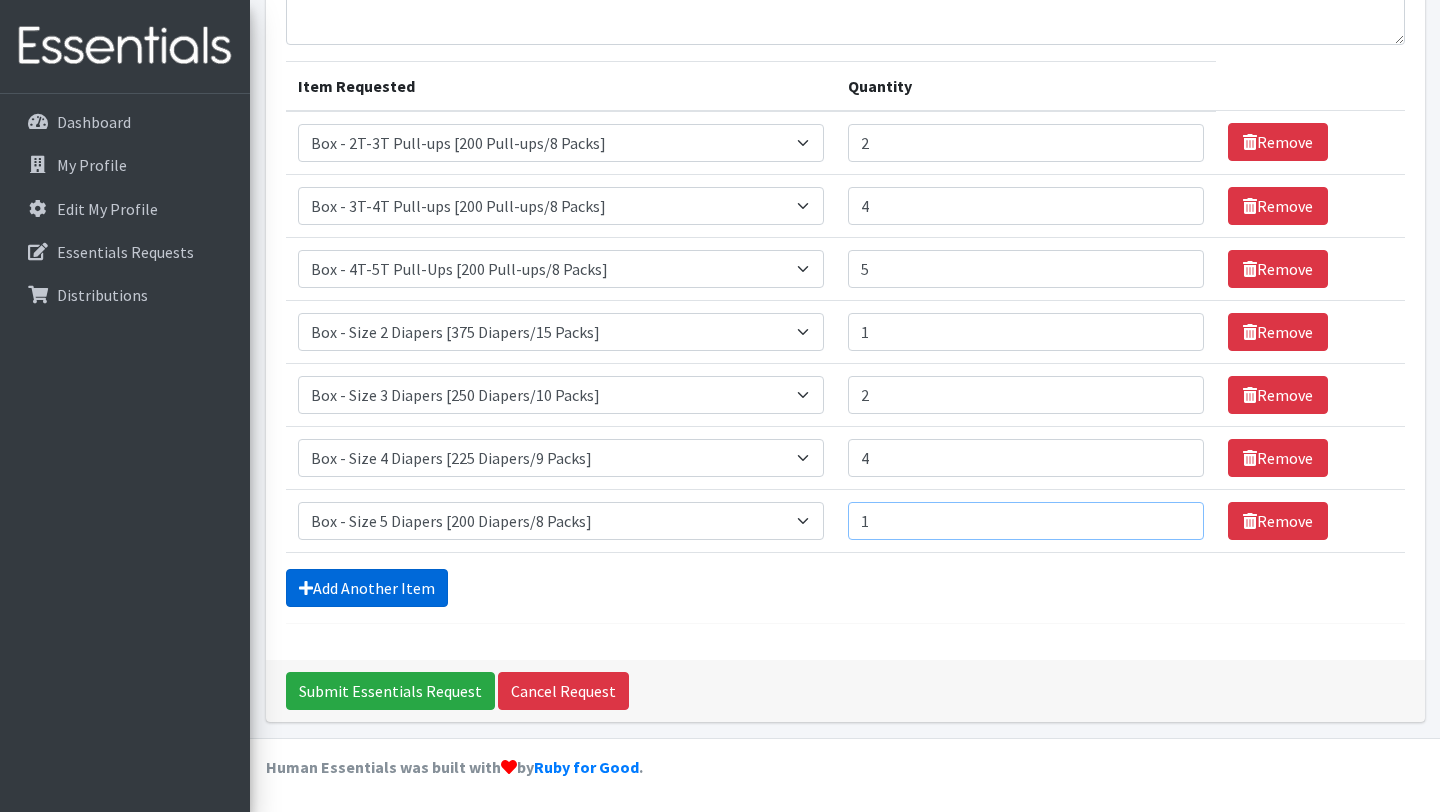 type on "1" 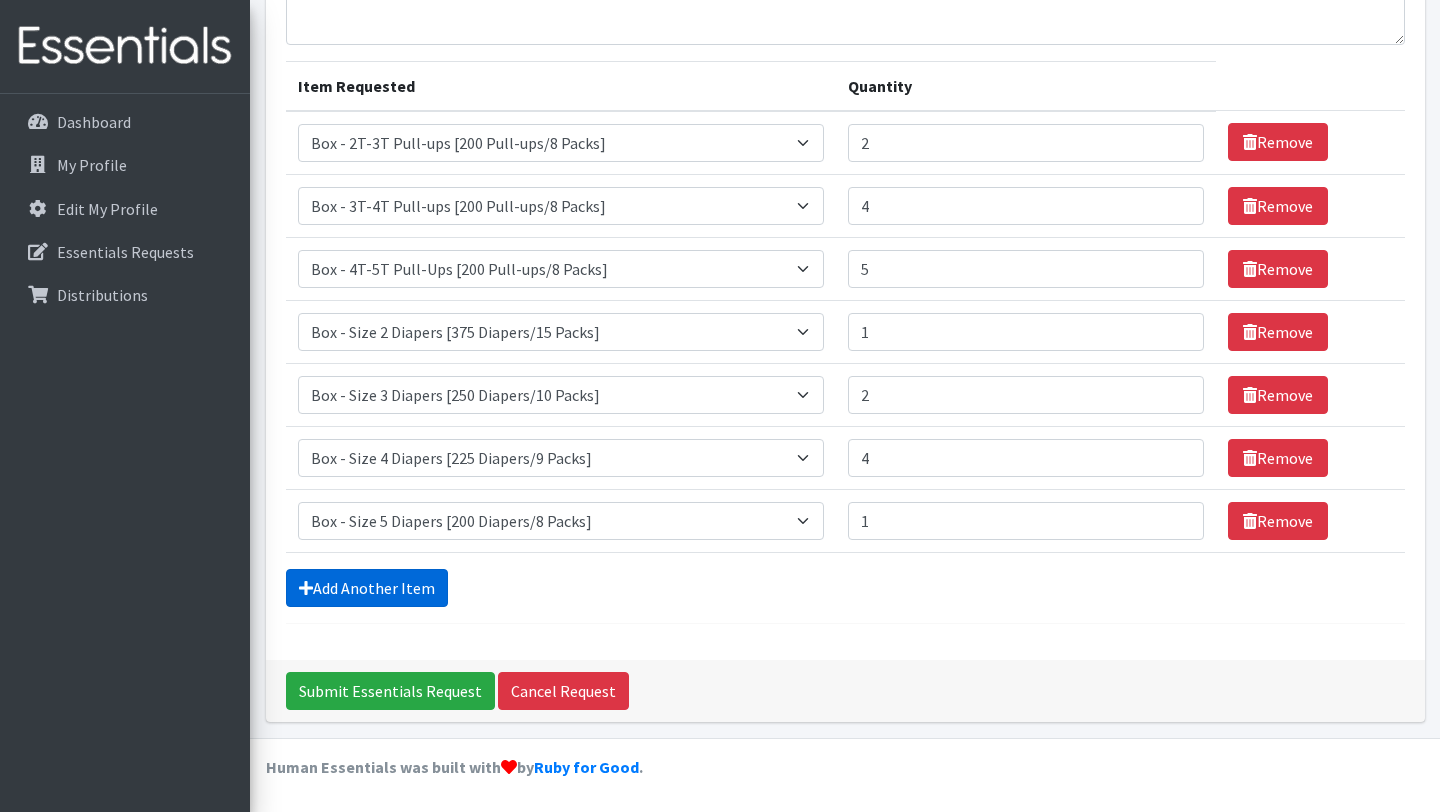 click on "Add Another Item" at bounding box center [367, 588] 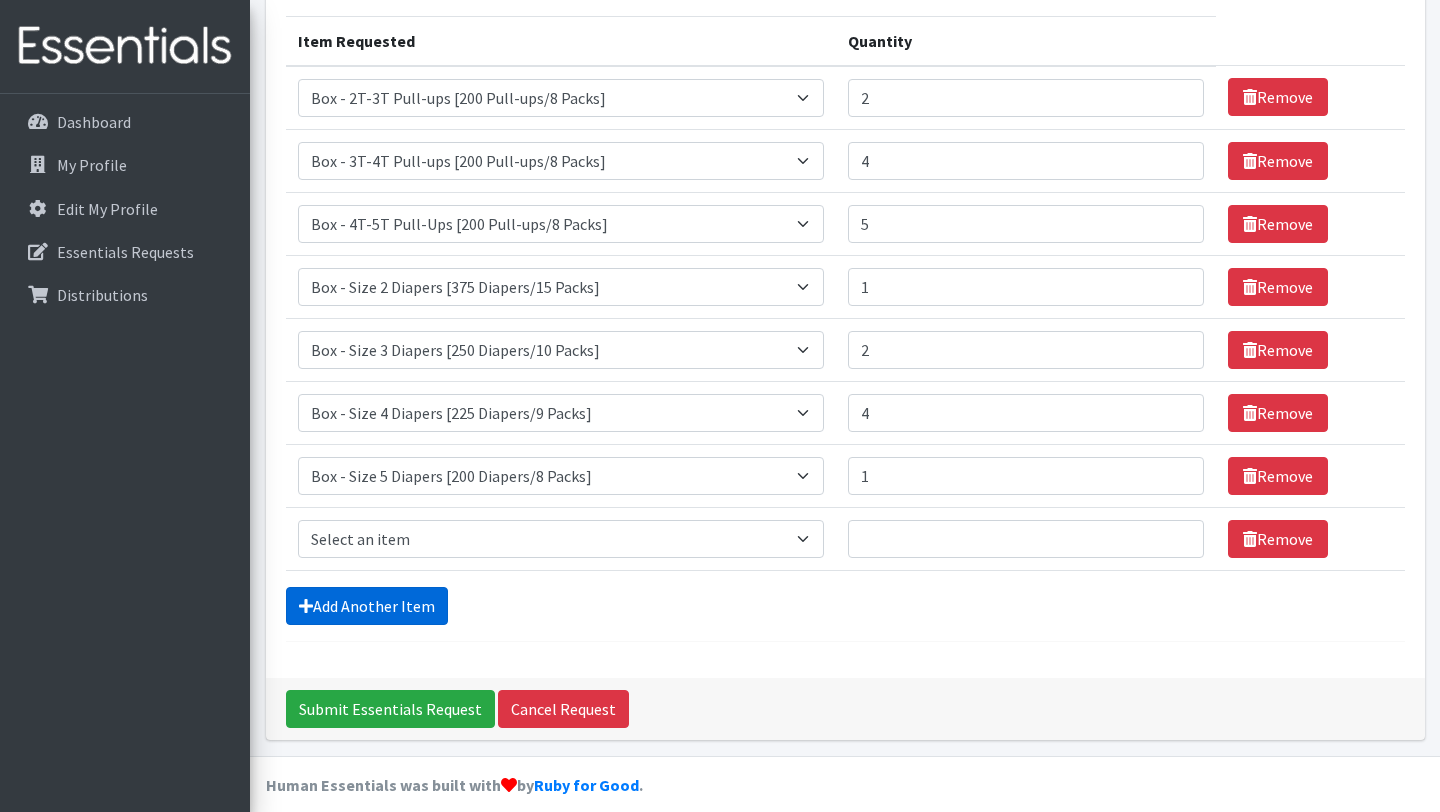 scroll, scrollTop: 262, scrollLeft: 0, axis: vertical 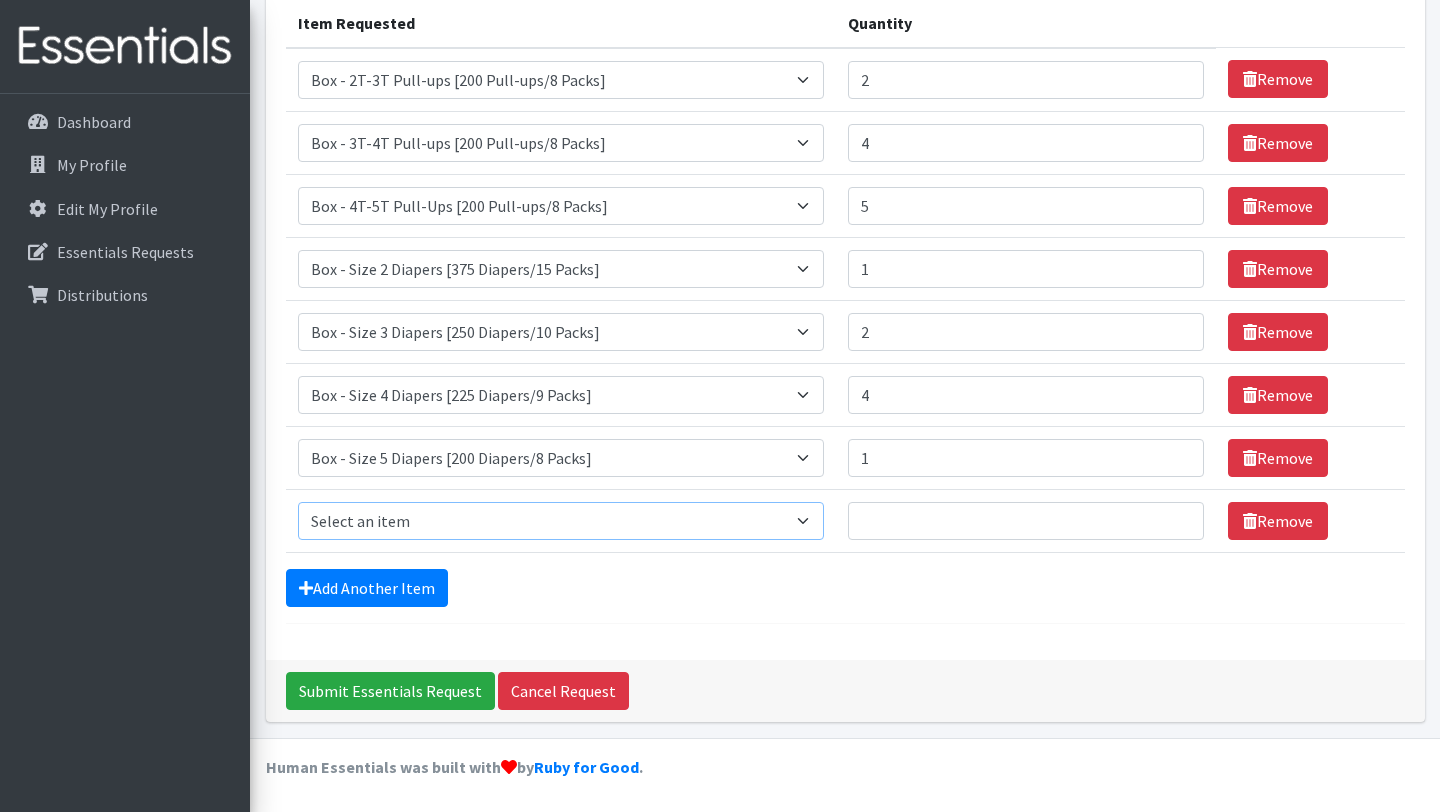 click on "Select an item
Box - 2T-3T Pull-ups [200 Pull-ups/8 Packs]
Box - 3T-4T Pull-ups [200 Pull-ups/8 Packs]
Box - 4T-5T Pull-Ups [200 Pull-ups/8 Packs]
Box - Newborn Diapers [450 Diapers/18 Packs]
Box - Size 1 Diapers [375 Diapers/15 Packs]
Box - Size 2 Diapers [375 Diapers/15 Packs]
Box - Size 3 Diapers [250 Diapers/10 Packs]
Box - Size 4 Diapers [225 Diapers/9 Packs]
Box - Size 5 Diapers [200 Diapers/8 Packs]
Box - Size 6 Diapers [200 Diapers/8 Packs]
Box - Size 7 Diapers [200 Diapers/8 Packs]
Box - Wipes [18 Packs]
Diapers - Newborn
Diapers - Preemie
Diapers - Size 1
Diapers - Size 2
Diapers - Size 3
Diapers - Size 4
Diapers - Size 5
Diapers - Size 6
Diapers - Size 7
Kids Pull-Ups (2T-3T)
Kids Pull-Ups (3T-4T)
Kids Pull-Ups (4T-5T)
Wipes (Baby)" at bounding box center [561, 521] 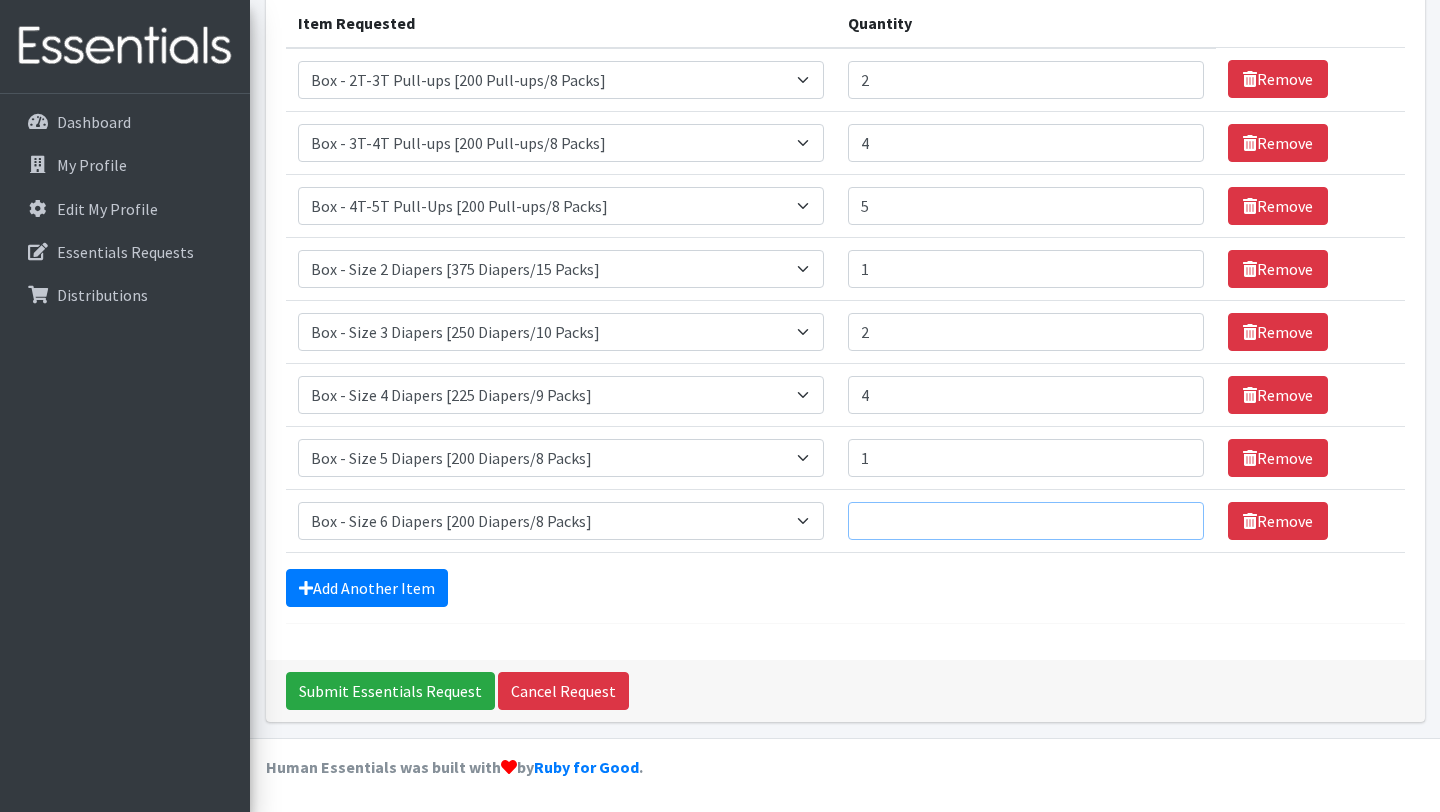 click on "Quantity" at bounding box center (1026, 521) 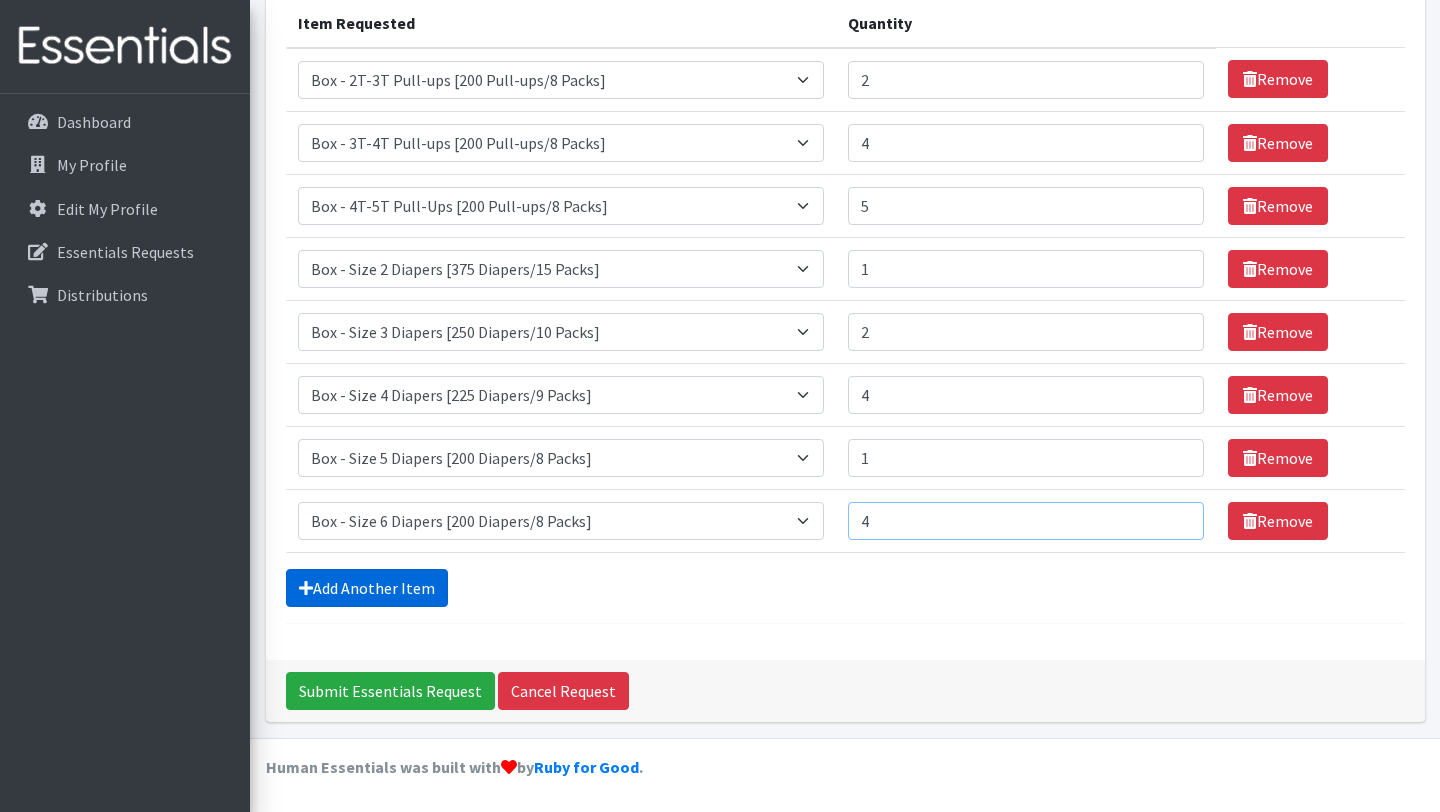 type on "4" 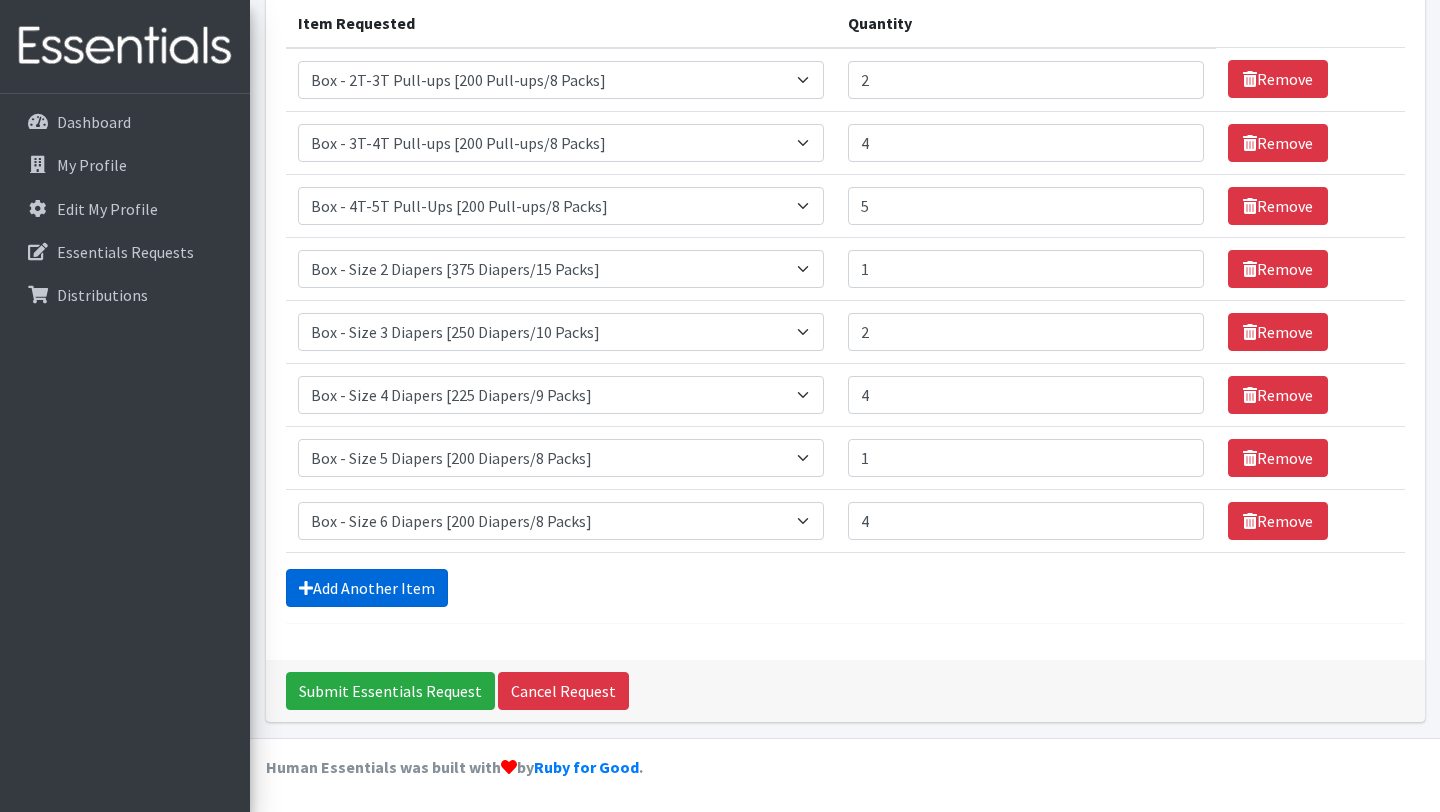 click on "Add Another Item" at bounding box center [367, 588] 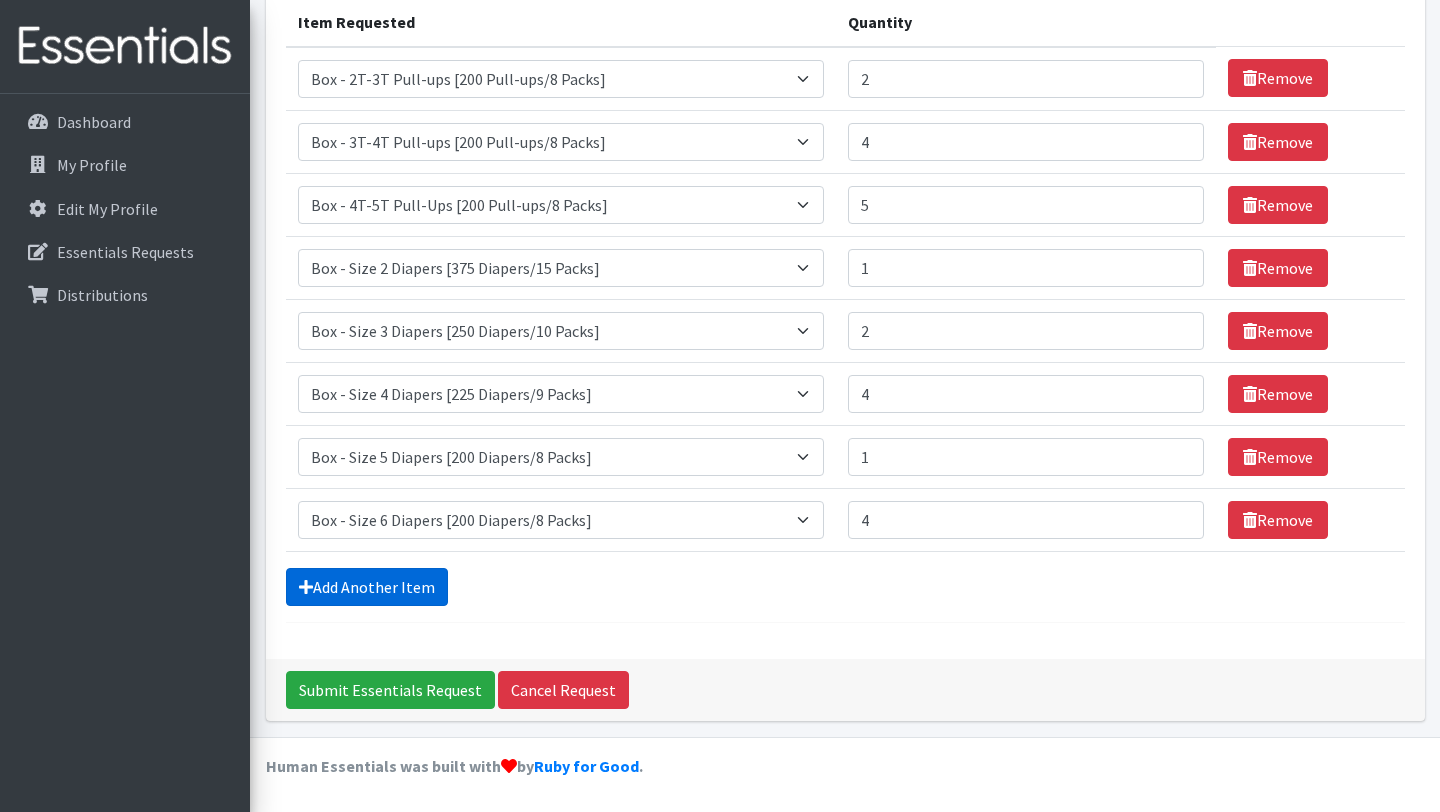 scroll, scrollTop: 325, scrollLeft: 0, axis: vertical 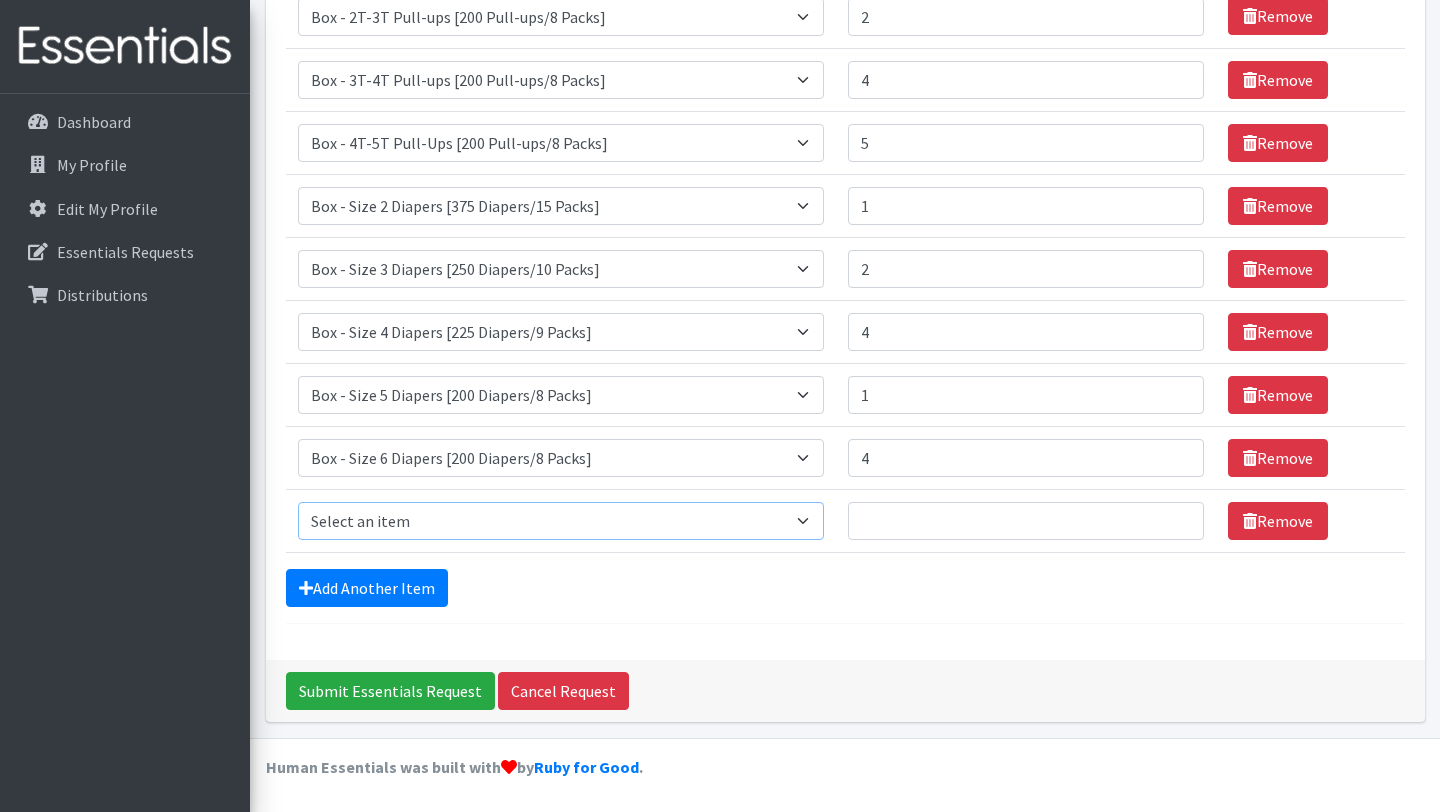 click on "Select an item
Box - 2T-3T Pull-ups [200 Pull-ups/8 Packs]
Box - 3T-4T Pull-ups [200 Pull-ups/8 Packs]
Box - 4T-5T Pull-Ups [200 Pull-ups/8 Packs]
Box - Newborn Diapers [450 Diapers/18 Packs]
Box - Size 1 Diapers [375 Diapers/15 Packs]
Box - Size 2 Diapers [375 Diapers/15 Packs]
Box - Size 3 Diapers [250 Diapers/10 Packs]
Box - Size 4 Diapers [225 Diapers/9 Packs]
Box - Size 5 Diapers [200 Diapers/8 Packs]
Box - Size 6 Diapers [200 Diapers/8 Packs]
Box - Size 7 Diapers [200 Diapers/8 Packs]
Box - Wipes [18 Packs]
Diapers - Newborn
Diapers - Preemie
Diapers - Size 1
Diapers - Size 2
Diapers - Size 3
Diapers - Size 4
Diapers - Size 5
Diapers - Size 6
Diapers - Size 7
Kids Pull-Ups (2T-3T)
Kids Pull-Ups (3T-4T)
Kids Pull-Ups (4T-5T)
Wipes (Baby)" at bounding box center [561, 521] 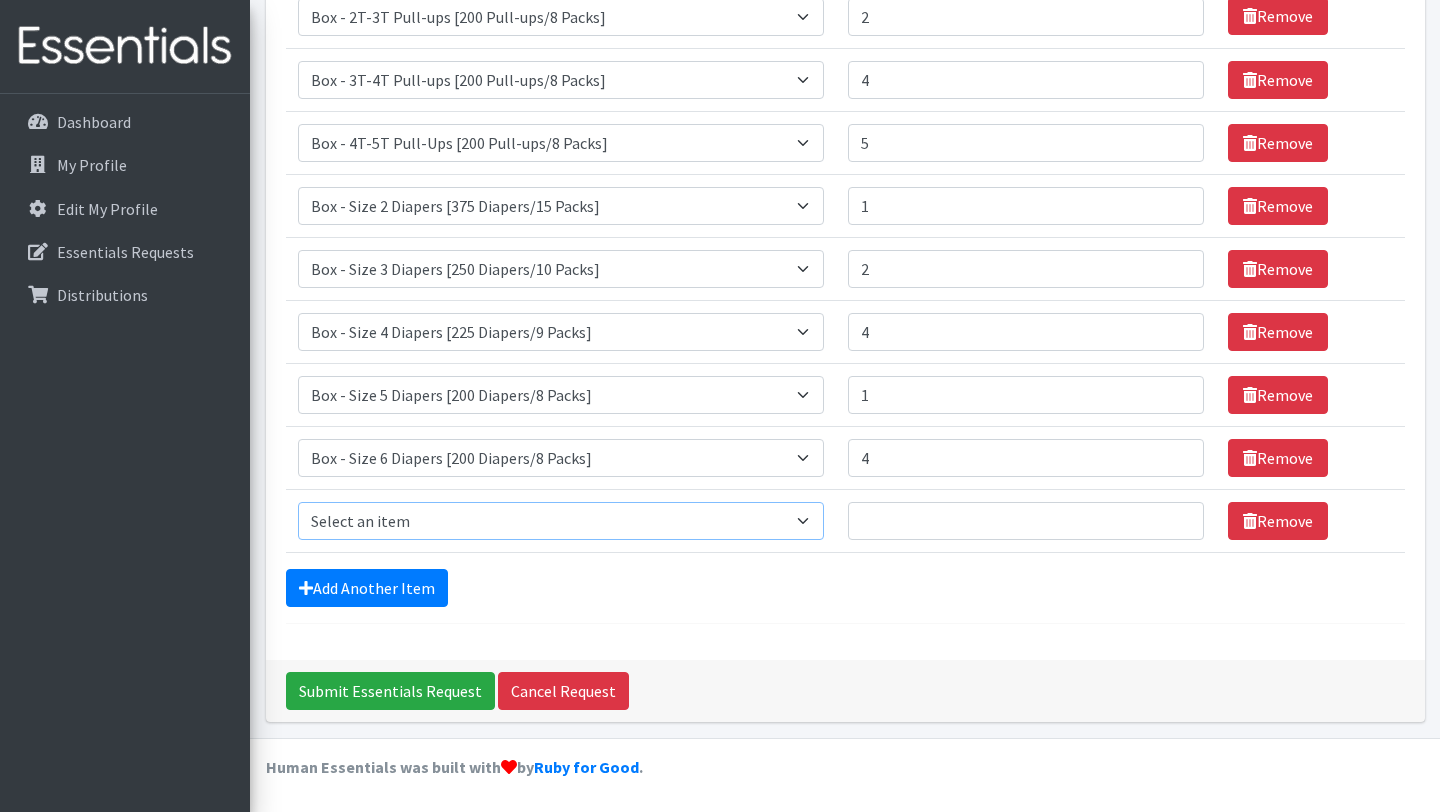 select on "14396" 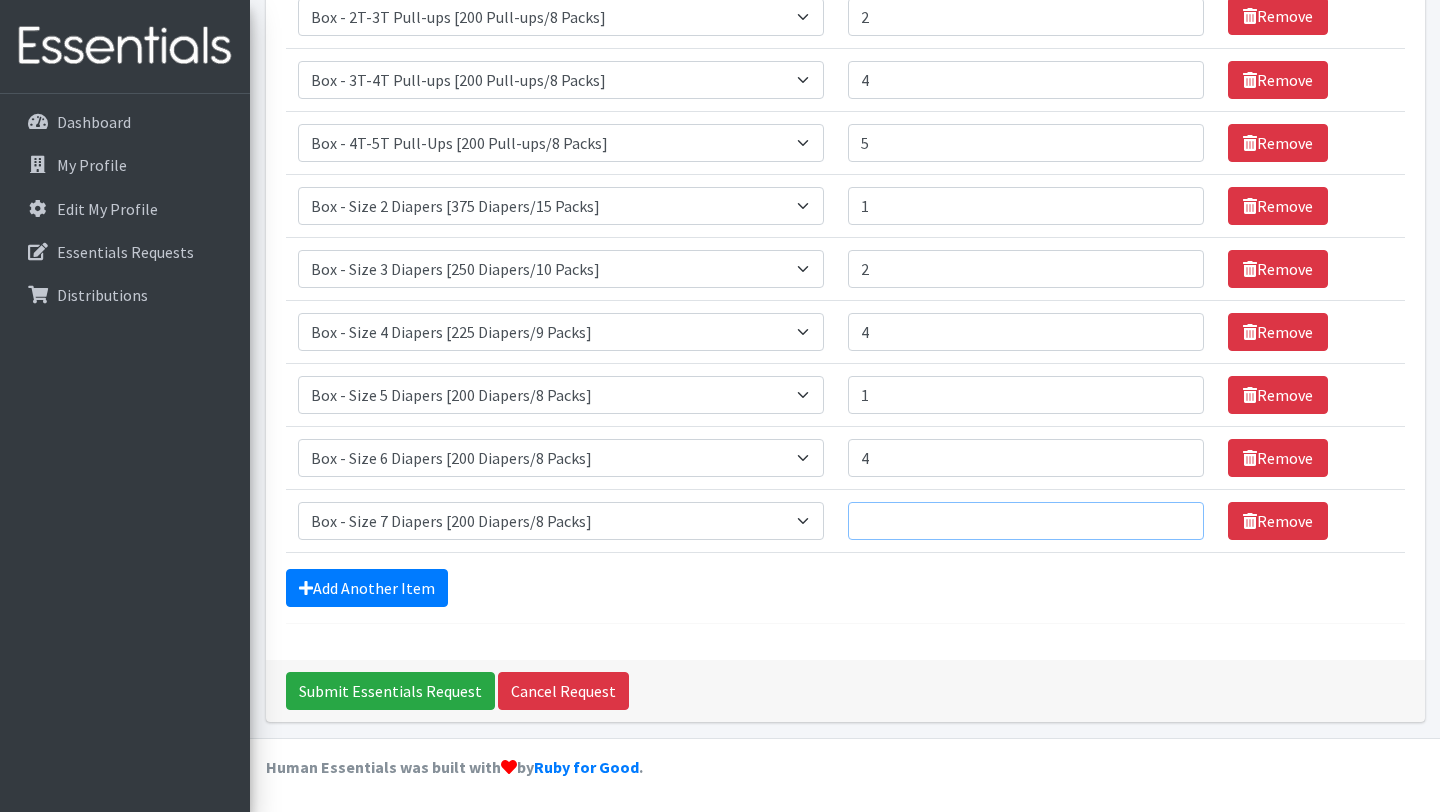 click on "Quantity" at bounding box center (1026, 521) 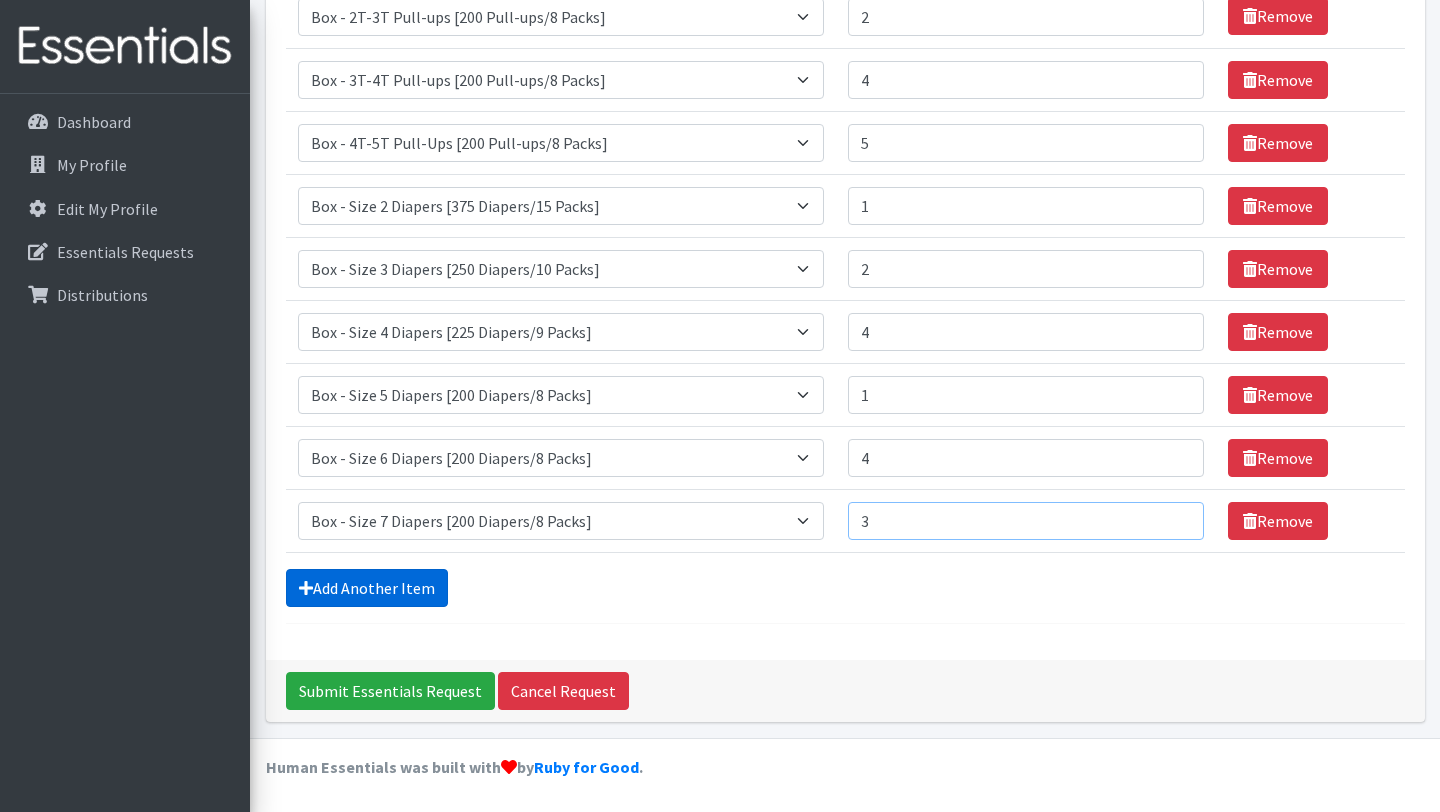 type on "3" 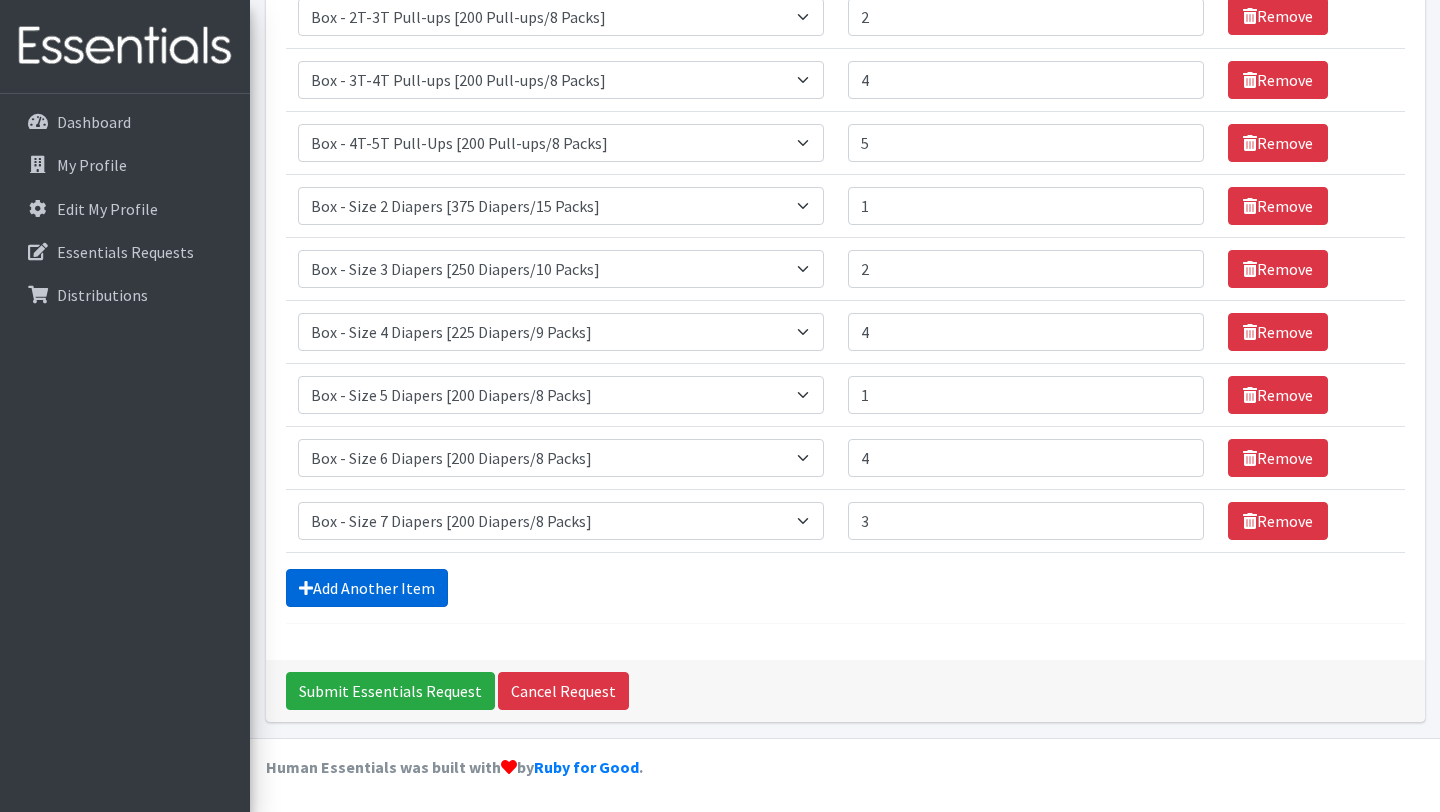click on "Add Another Item" at bounding box center (367, 588) 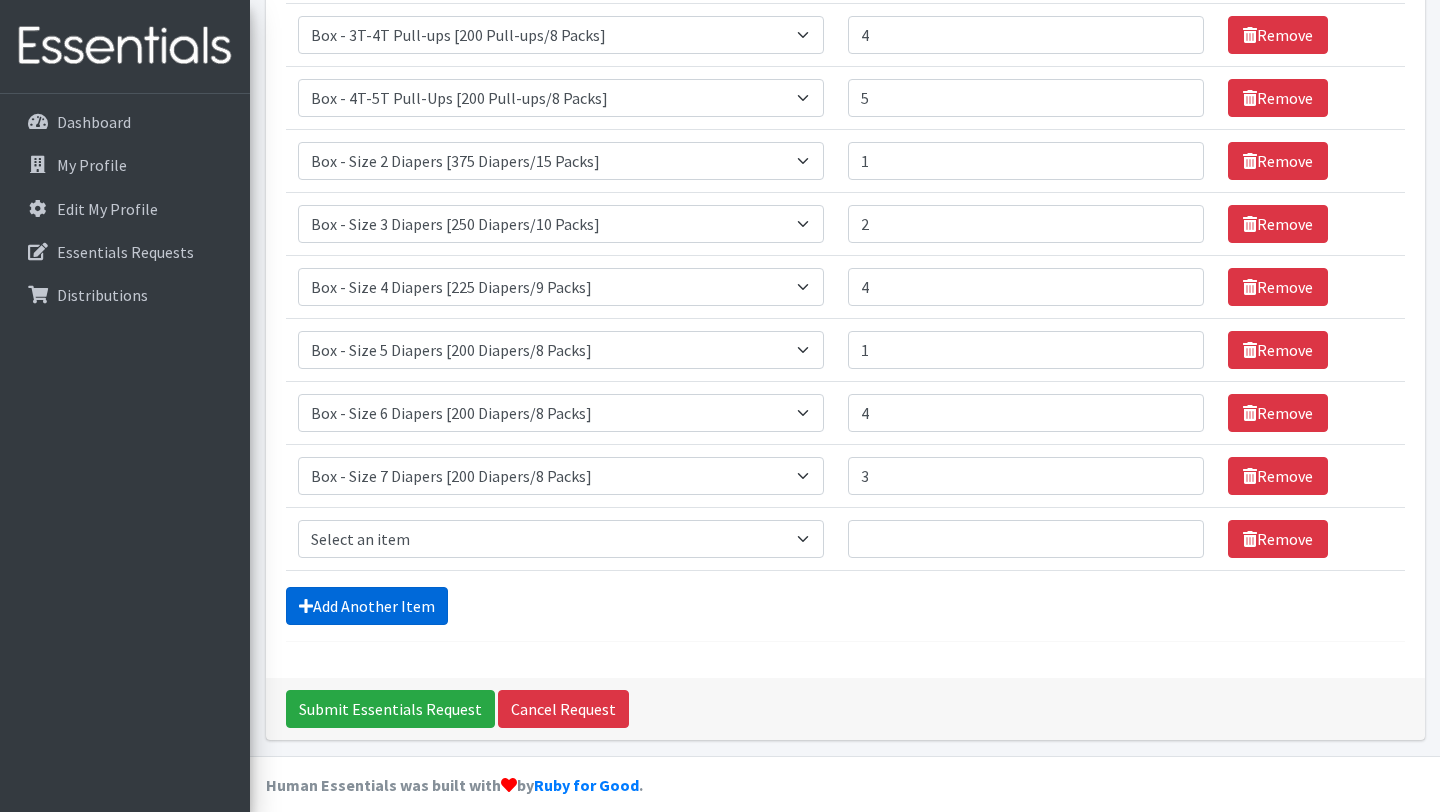 scroll, scrollTop: 388, scrollLeft: 0, axis: vertical 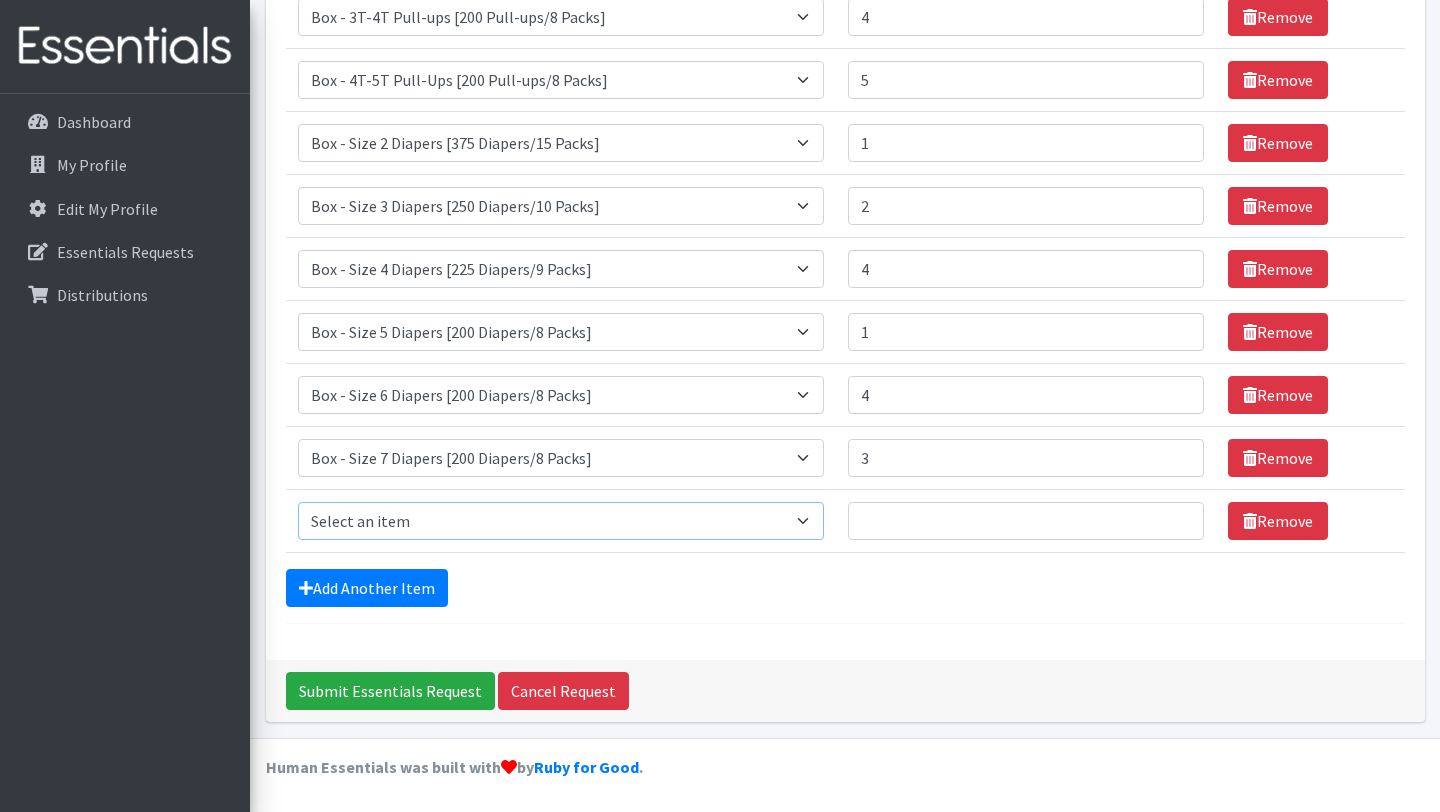 click on "Select an item
Box - 2T-3T Pull-ups [200 Pull-ups/8 Packs]
Box - 3T-4T Pull-ups [200 Pull-ups/8 Packs]
Box - 4T-5T Pull-Ups [200 Pull-ups/8 Packs]
Box - Newborn Diapers [450 Diapers/18 Packs]
Box - Size 1 Diapers [375 Diapers/15 Packs]
Box - Size 2 Diapers [375 Diapers/15 Packs]
Box - Size 3 Diapers [250 Diapers/10 Packs]
Box - Size 4 Diapers [225 Diapers/9 Packs]
Box - Size 5 Diapers [200 Diapers/8 Packs]
Box - Size 6 Diapers [200 Diapers/8 Packs]
Box - Size 7 Diapers [200 Diapers/8 Packs]
Box - Wipes [18 Packs]
Diapers - Newborn
Diapers - Preemie
Diapers - Size 1
Diapers - Size 2
Diapers - Size 3
Diapers - Size 4
Diapers - Size 5
Diapers - Size 6
Diapers - Size 7
Kids Pull-Ups (2T-3T)
Kids Pull-Ups (3T-4T)
Kids Pull-Ups (4T-5T)
Wipes (Baby)" at bounding box center [561, 521] 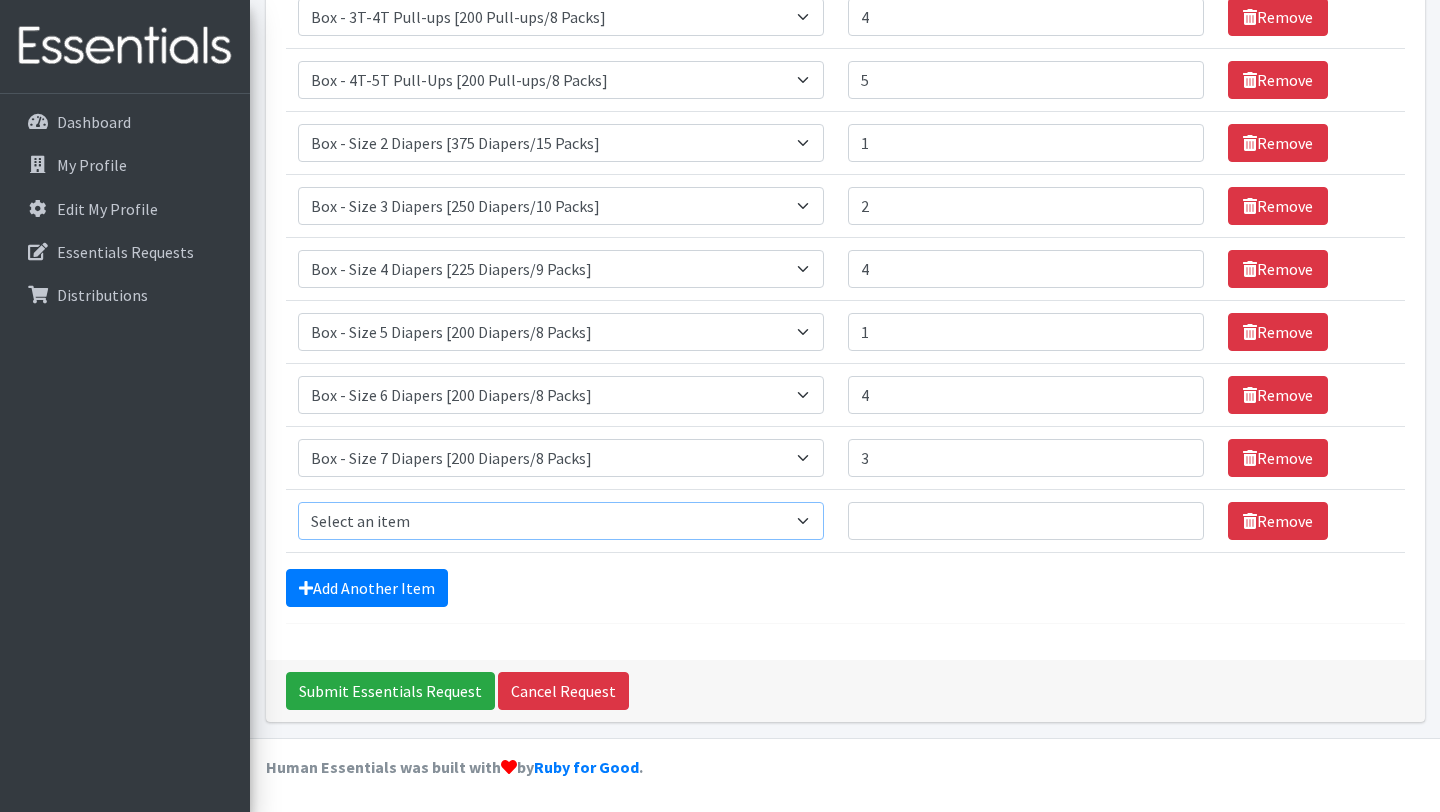 select on "14389" 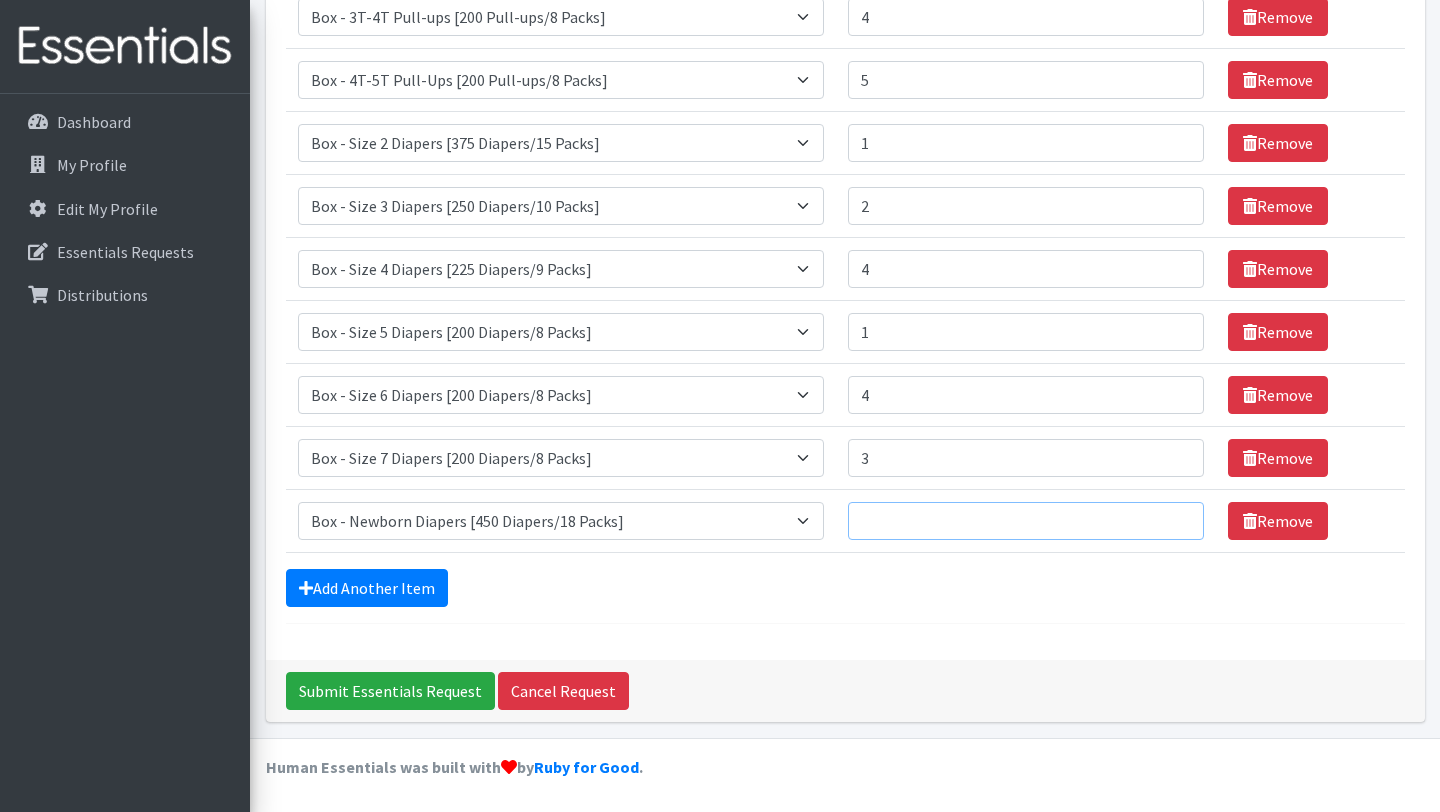 click on "Quantity" at bounding box center (1026, 521) 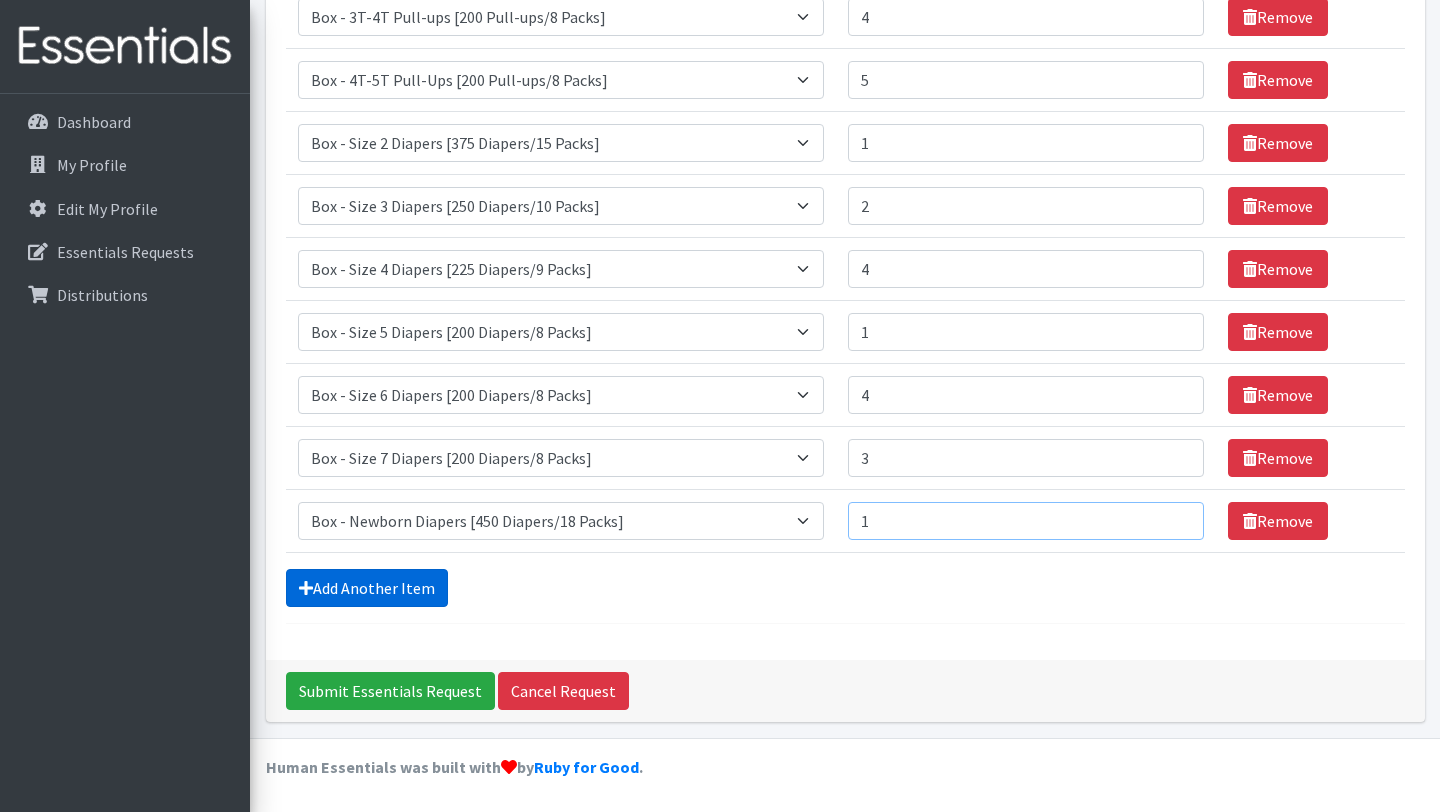 type on "1" 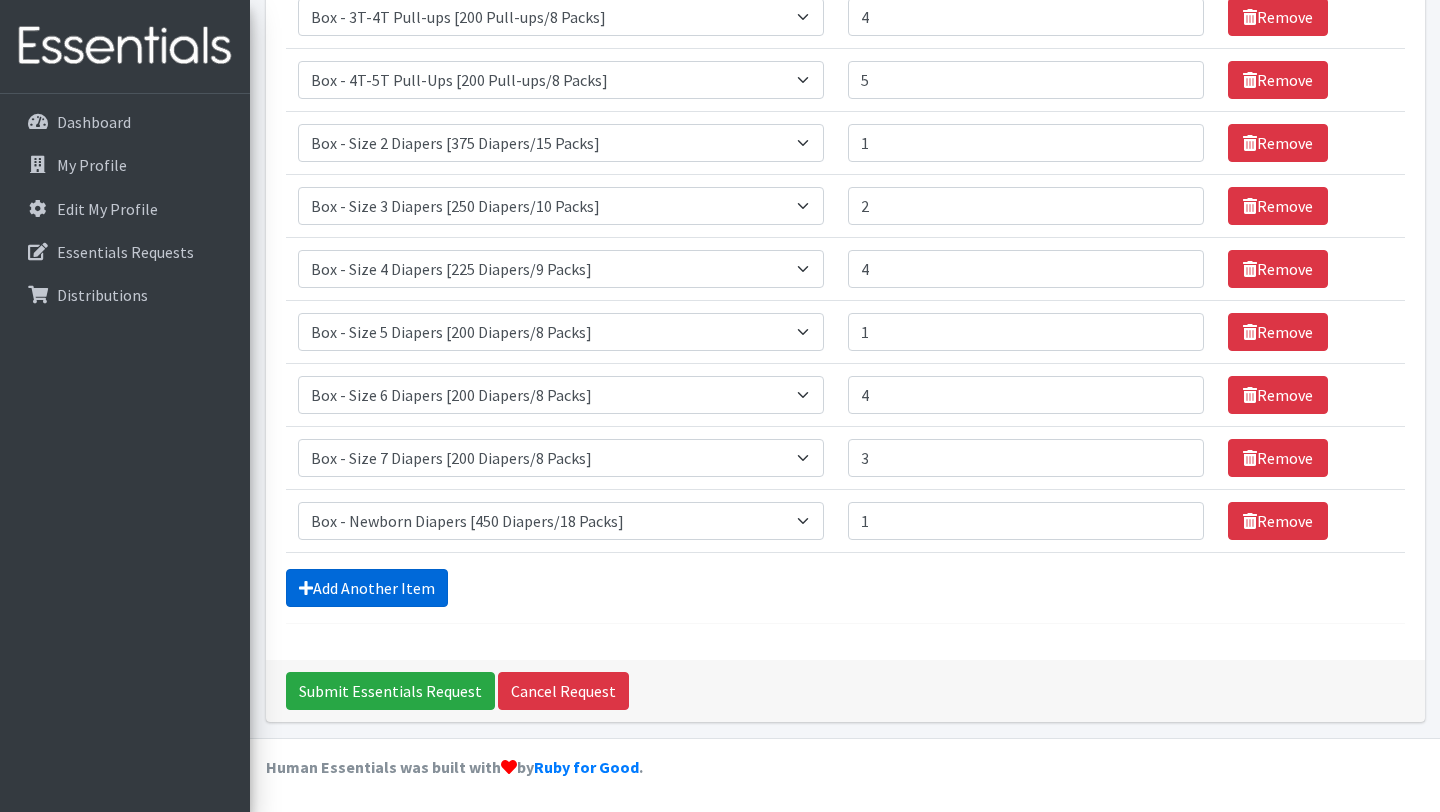 click on "Add Another Item" at bounding box center (367, 588) 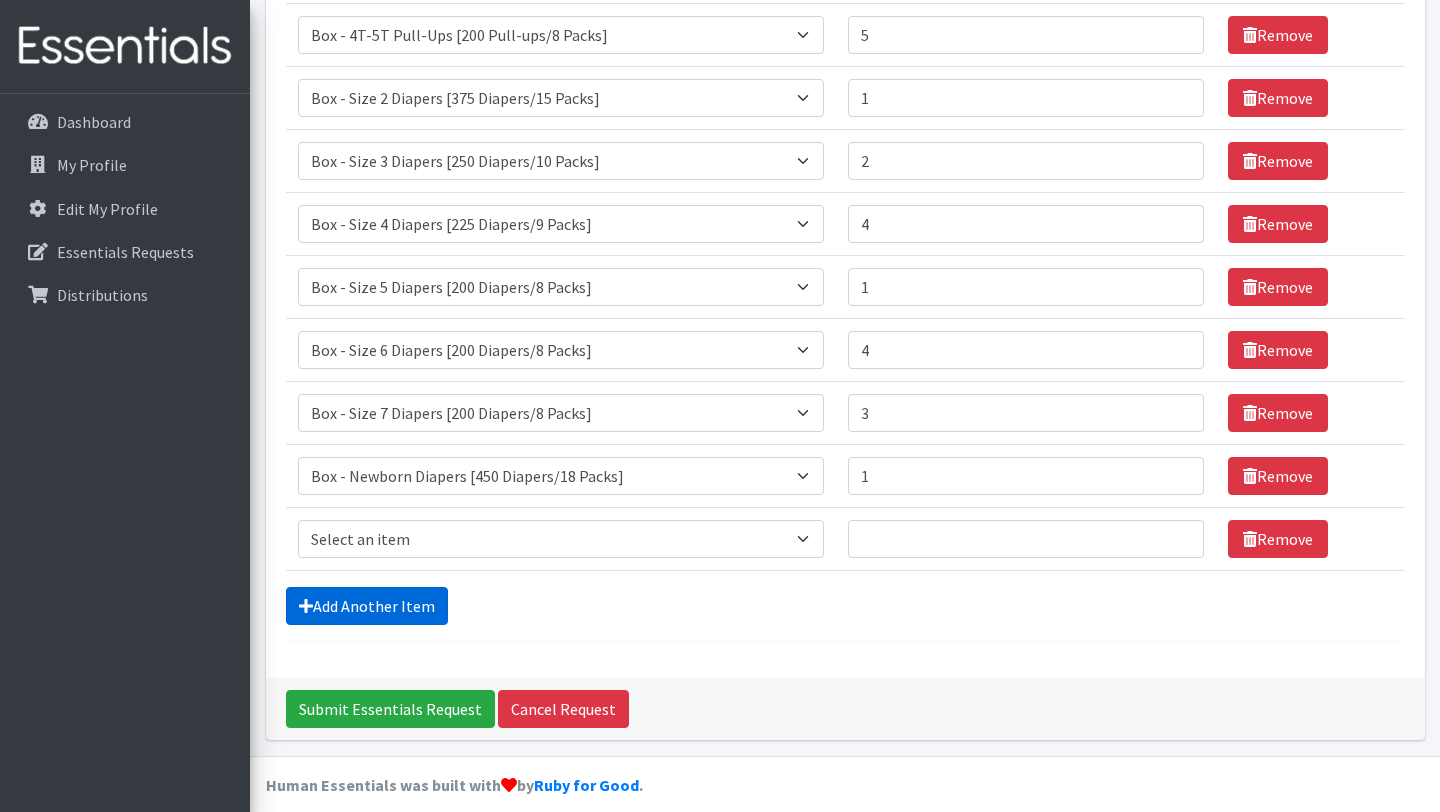 scroll, scrollTop: 451, scrollLeft: 0, axis: vertical 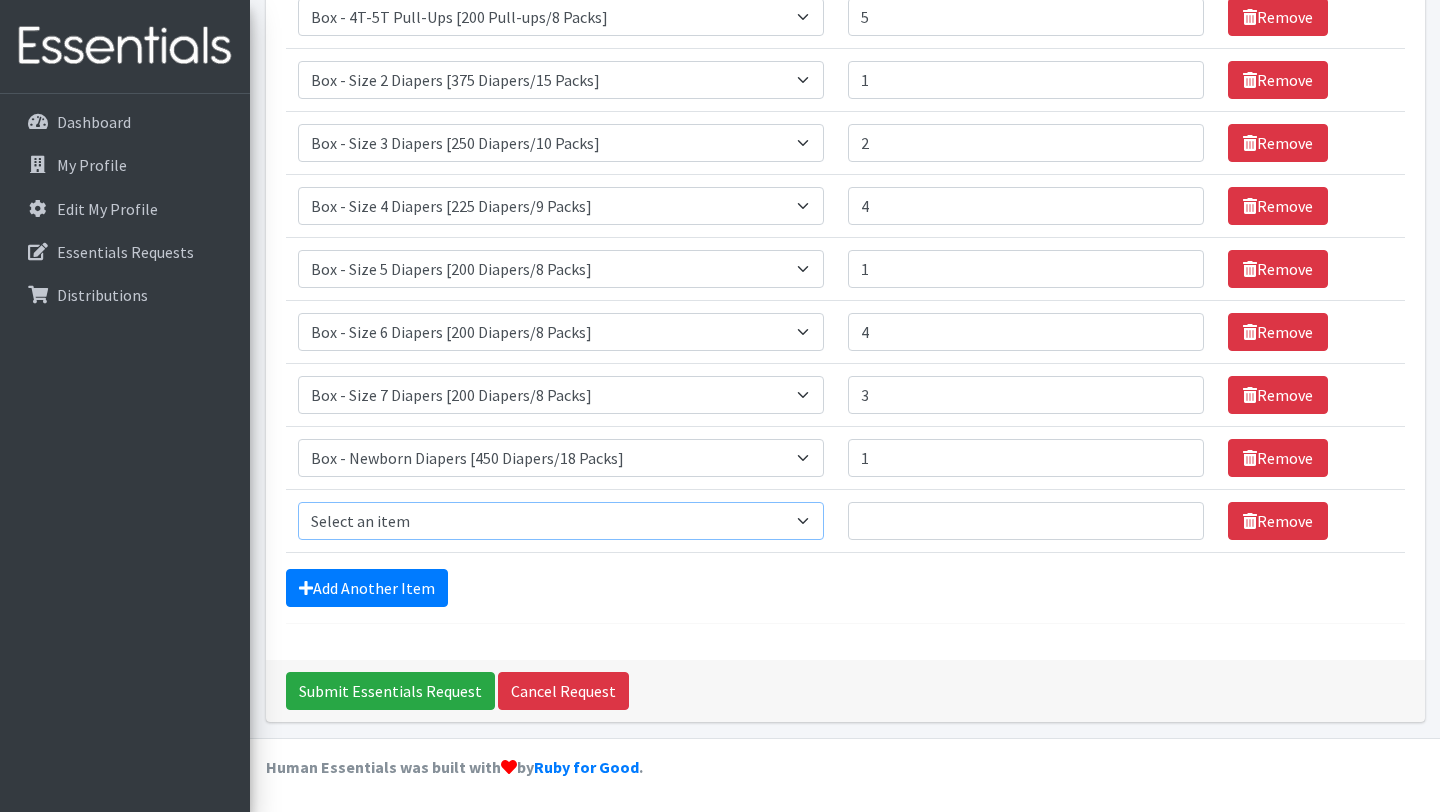 click on "Select an item
Box - 2T-3T Pull-ups [200 Pull-ups/8 Packs]
Box - 3T-4T Pull-ups [200 Pull-ups/8 Packs]
Box - 4T-5T Pull-Ups [200 Pull-ups/8 Packs]
Box - Newborn Diapers [450 Diapers/18 Packs]
Box - Size 1 Diapers [375 Diapers/15 Packs]
Box - Size 2 Diapers [375 Diapers/15 Packs]
Box - Size 3 Diapers [250 Diapers/10 Packs]
Box - Size 4 Diapers [225 Diapers/9 Packs]
Box - Size 5 Diapers [200 Diapers/8 Packs]
Box - Size 6 Diapers [200 Diapers/8 Packs]
Box - Size 7 Diapers [200 Diapers/8 Packs]
Box - Wipes [18 Packs]
Diapers - Newborn
Diapers - Preemie
Diapers - Size 1
Diapers - Size 2
Diapers - Size 3
Diapers - Size 4
Diapers - Size 5
Diapers - Size 6
Diapers - Size 7
Kids Pull-Ups (2T-3T)
Kids Pull-Ups (3T-4T)
Kids Pull-Ups (4T-5T)
Wipes (Baby)" at bounding box center [561, 521] 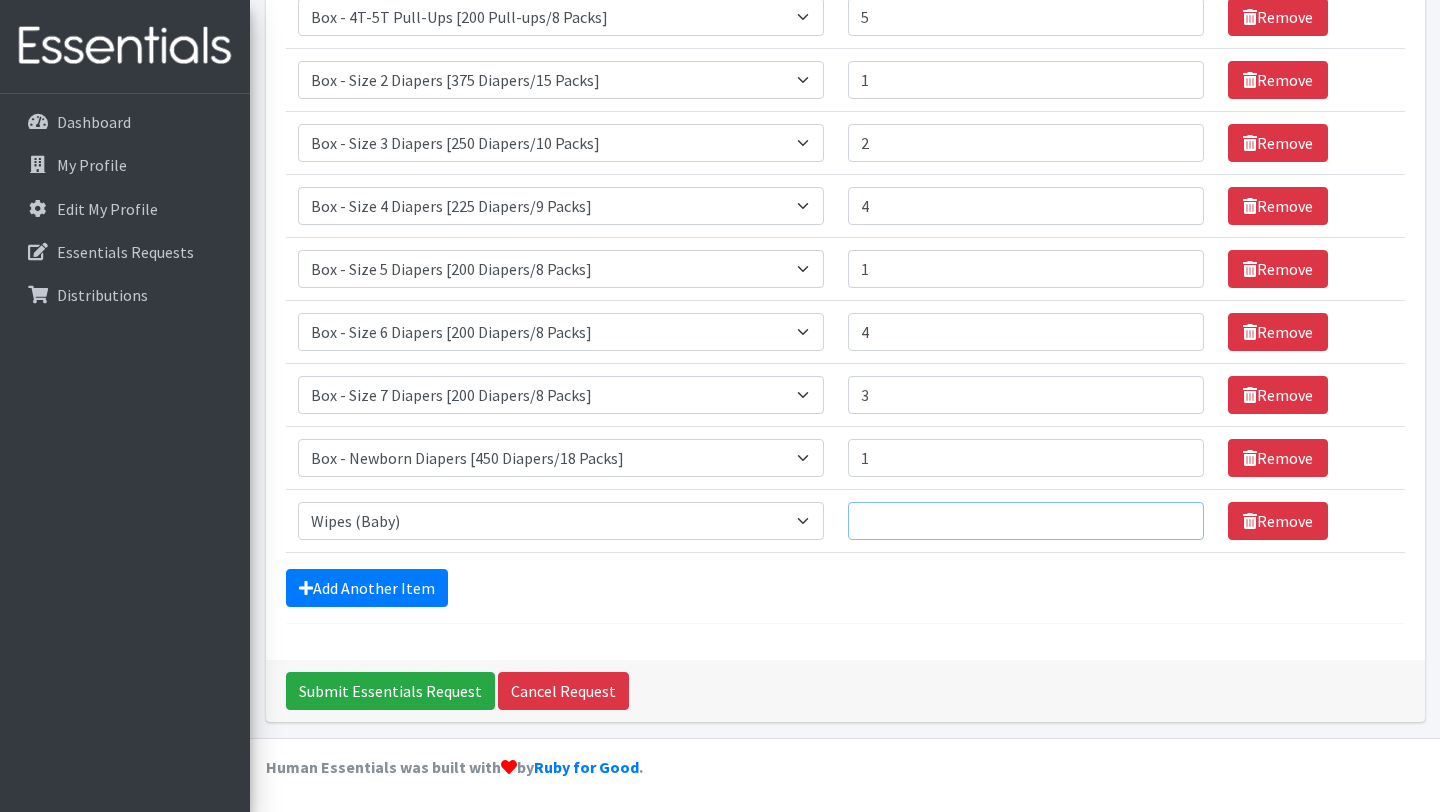 click on "Quantity" at bounding box center (1026, 521) 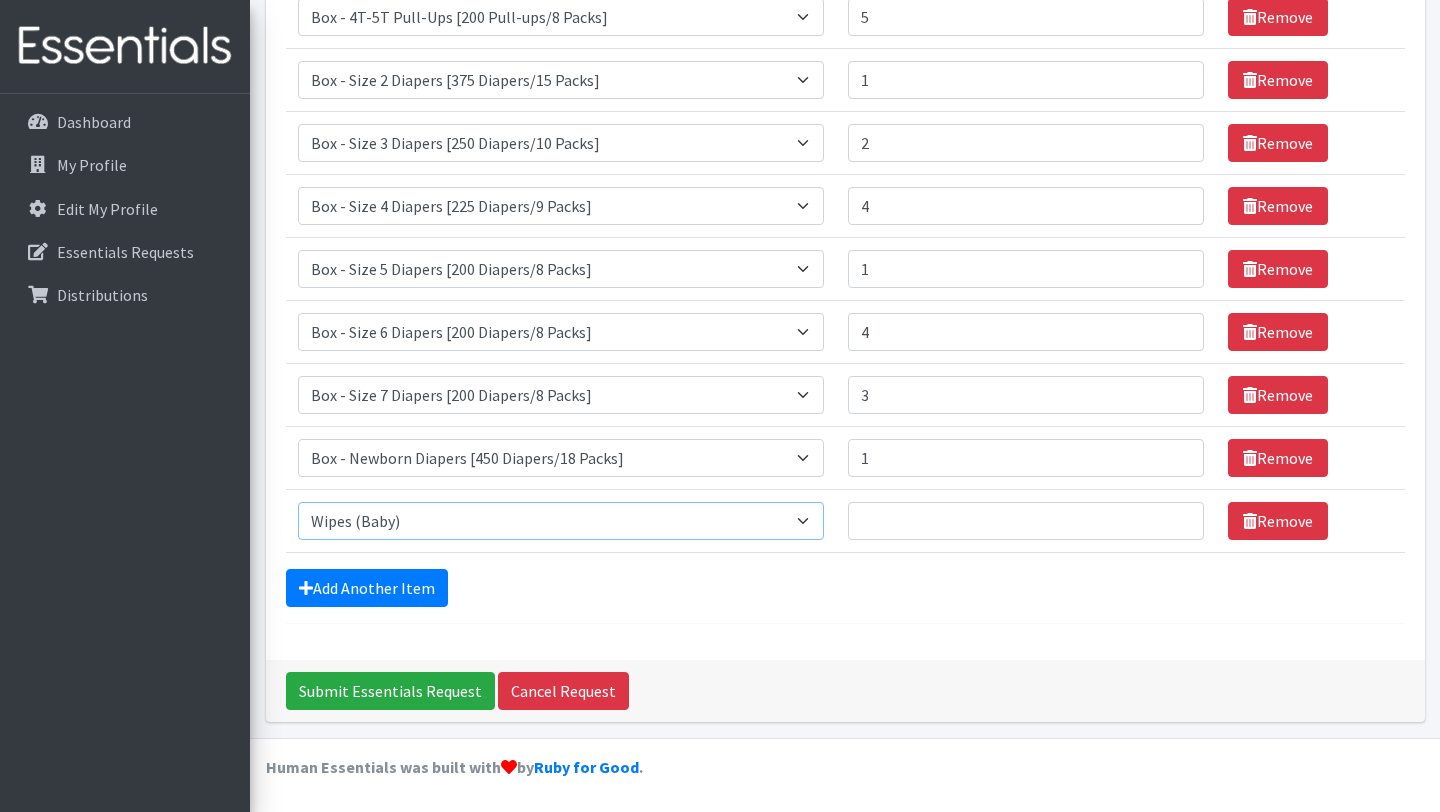 click on "Select an item
Box - 2T-3T Pull-ups [200 Pull-ups/8 Packs]
Box - 3T-4T Pull-ups [200 Pull-ups/8 Packs]
Box - 4T-5T Pull-Ups [200 Pull-ups/8 Packs]
Box - Newborn Diapers [450 Diapers/18 Packs]
Box - Size 1 Diapers [375 Diapers/15 Packs]
Box - Size 2 Diapers [375 Diapers/15 Packs]
Box - Size 3 Diapers [250 Diapers/10 Packs]
Box - Size 4 Diapers [225 Diapers/9 Packs]
Box - Size 5 Diapers [200 Diapers/8 Packs]
Box - Size 6 Diapers [200 Diapers/8 Packs]
Box - Size 7 Diapers [200 Diapers/8 Packs]
Box - Wipes [18 Packs]
Diapers - Newborn
Diapers - Preemie
Diapers - Size 1
Diapers - Size 2
Diapers - Size 3
Diapers - Size 4
Diapers - Size 5
Diapers - Size 6
Diapers - Size 7
Kids Pull-Ups (2T-3T)
Kids Pull-Ups (3T-4T)
Kids Pull-Ups (4T-5T)
Wipes (Baby)" at bounding box center [561, 521] 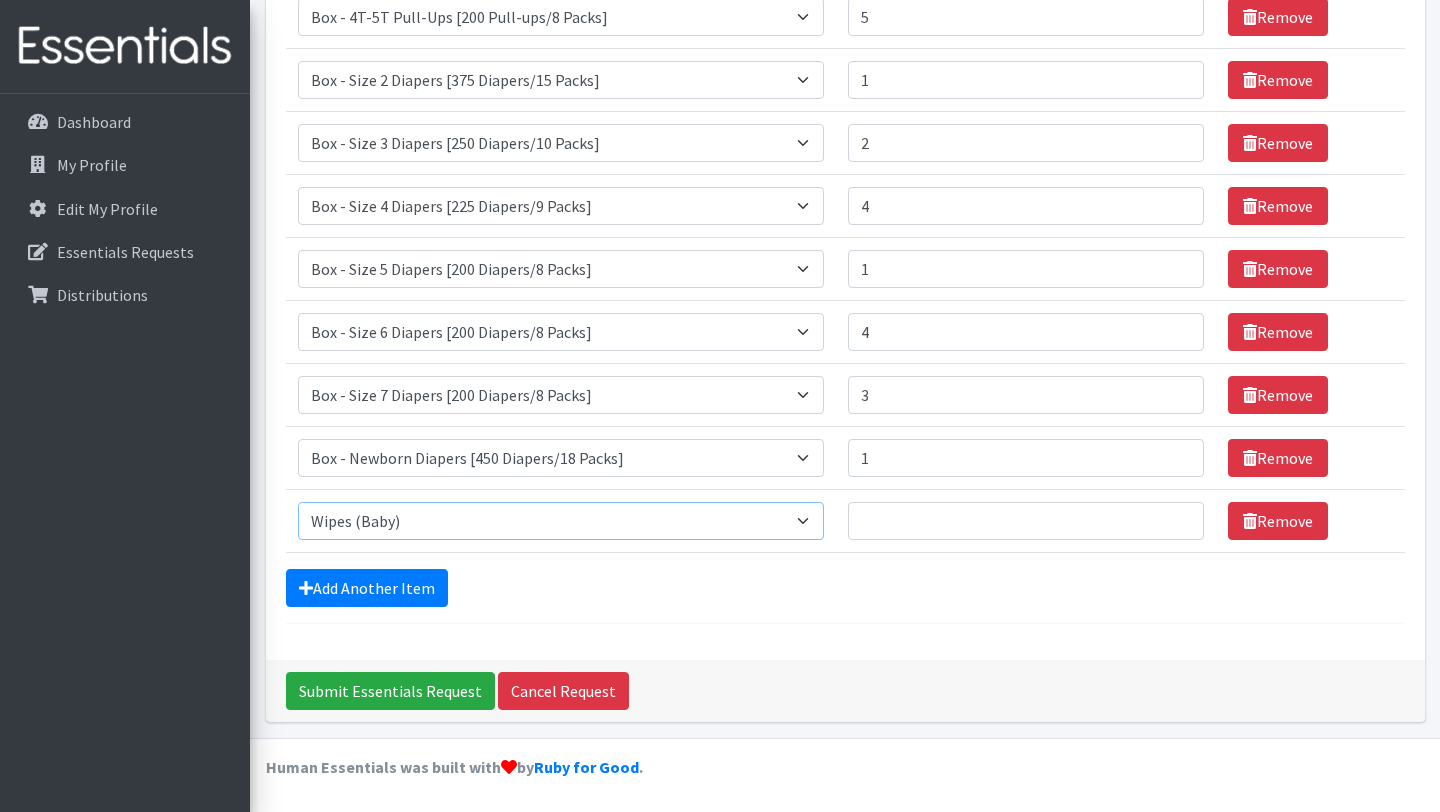 select on "14401" 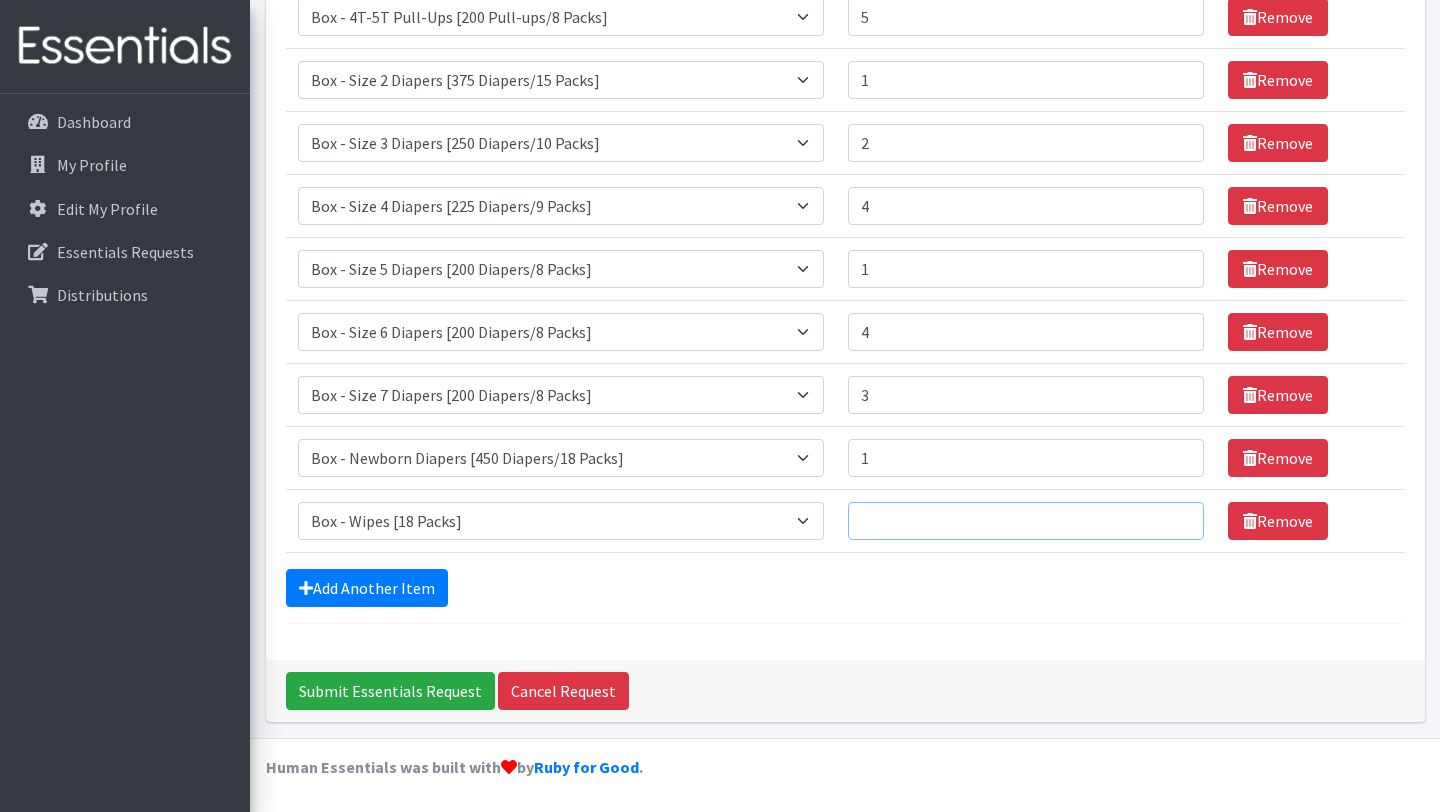click on "Quantity" at bounding box center (1026, 521) 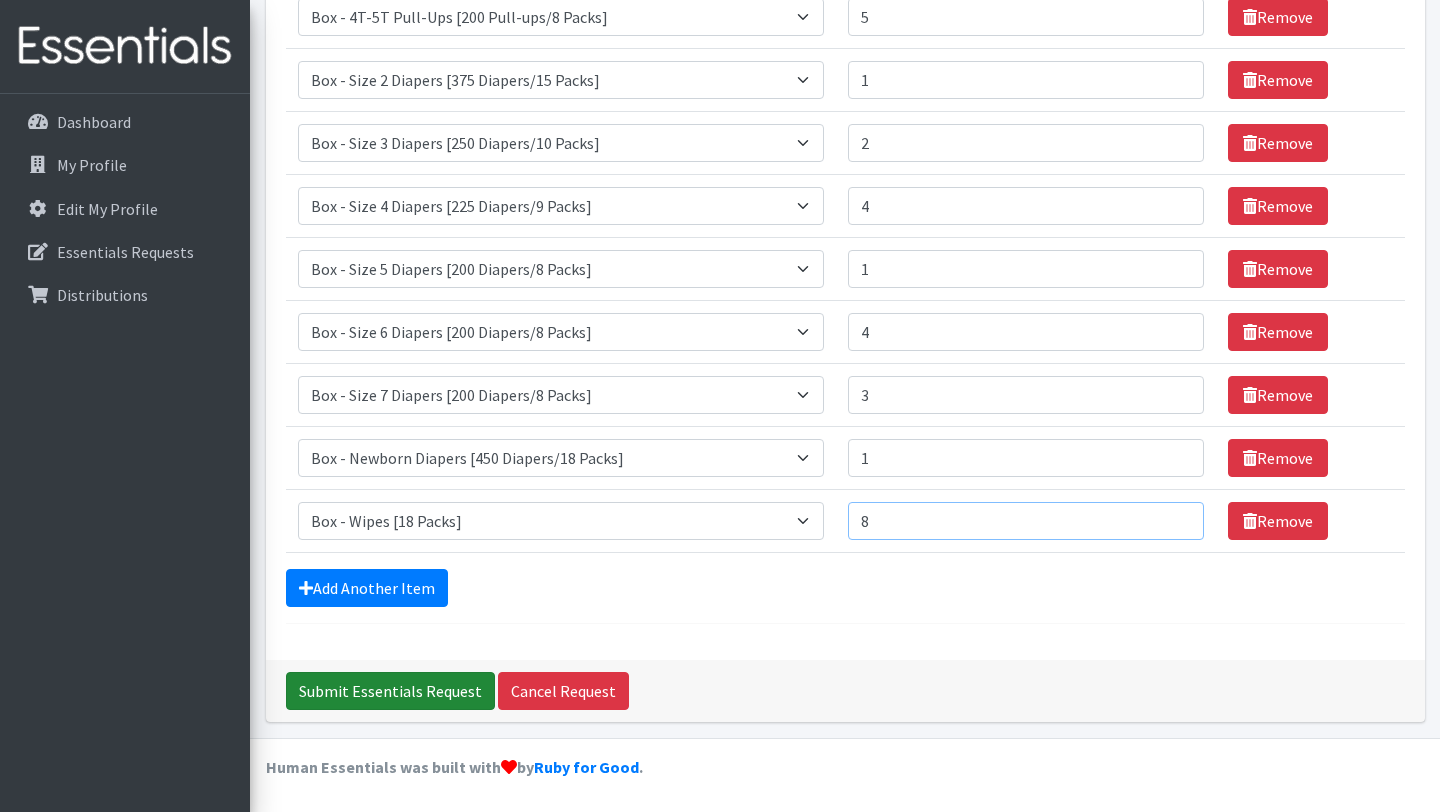 type on "8" 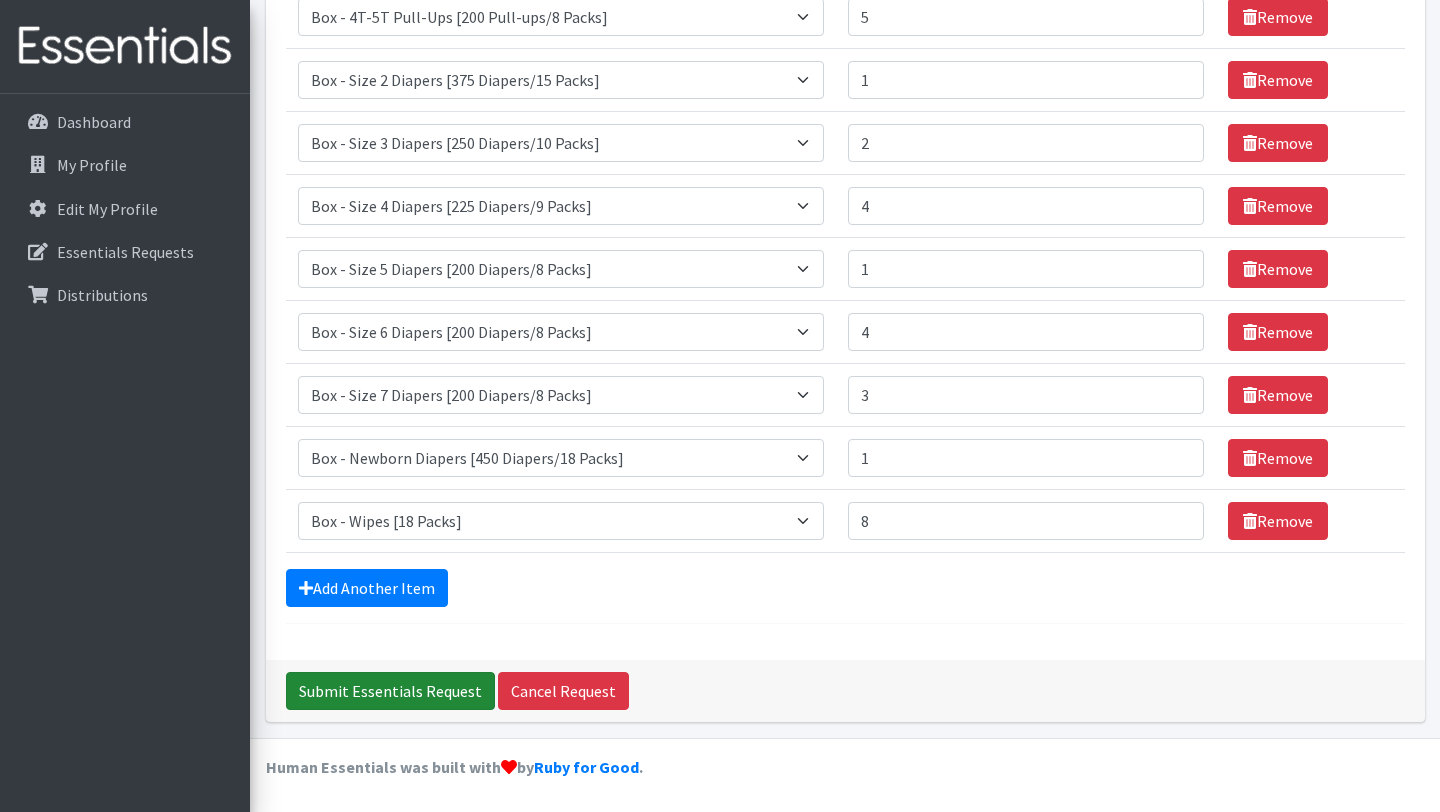 click on "Submit Essentials Request" at bounding box center (390, 691) 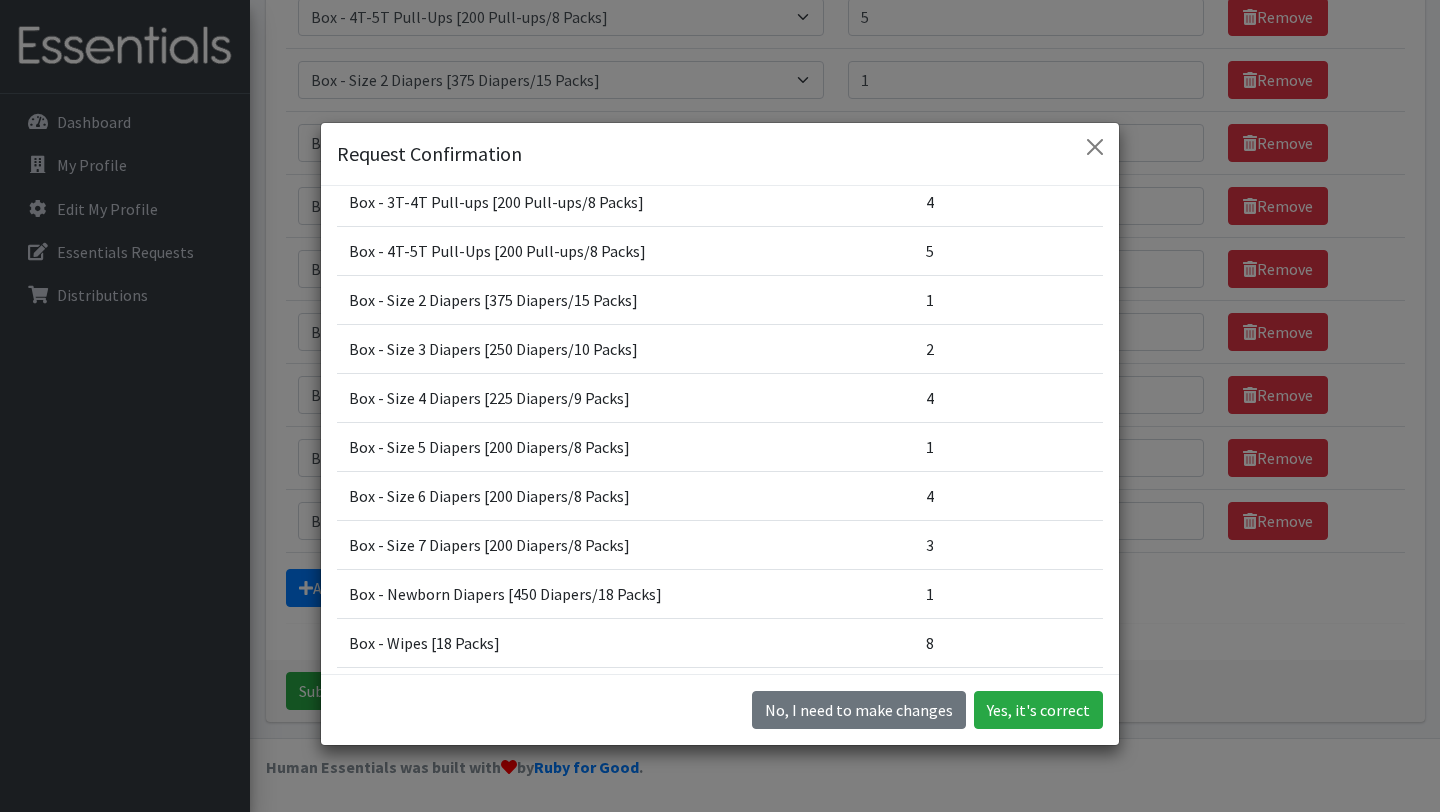 scroll, scrollTop: 149, scrollLeft: 0, axis: vertical 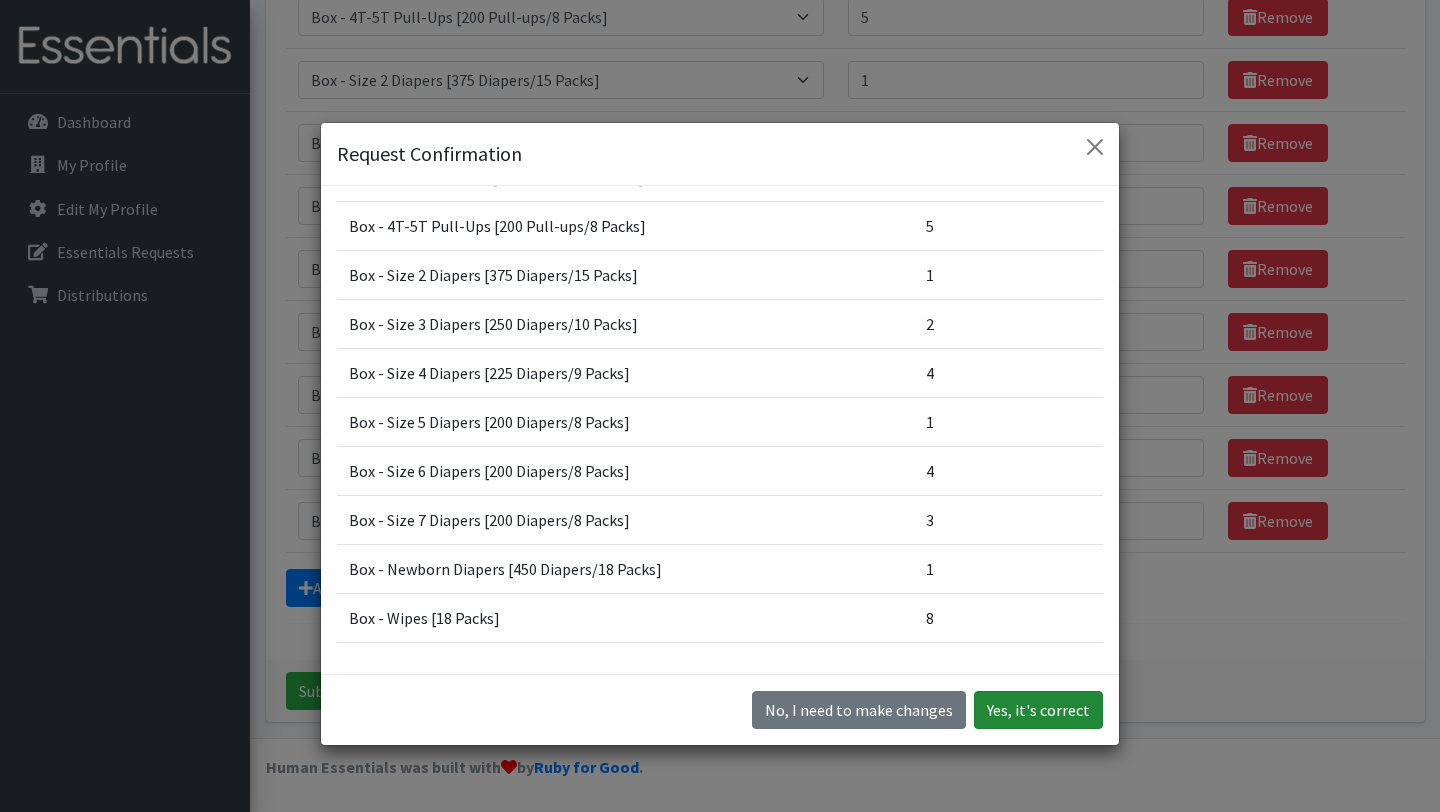 click on "Yes, it's correct" at bounding box center (1038, 710) 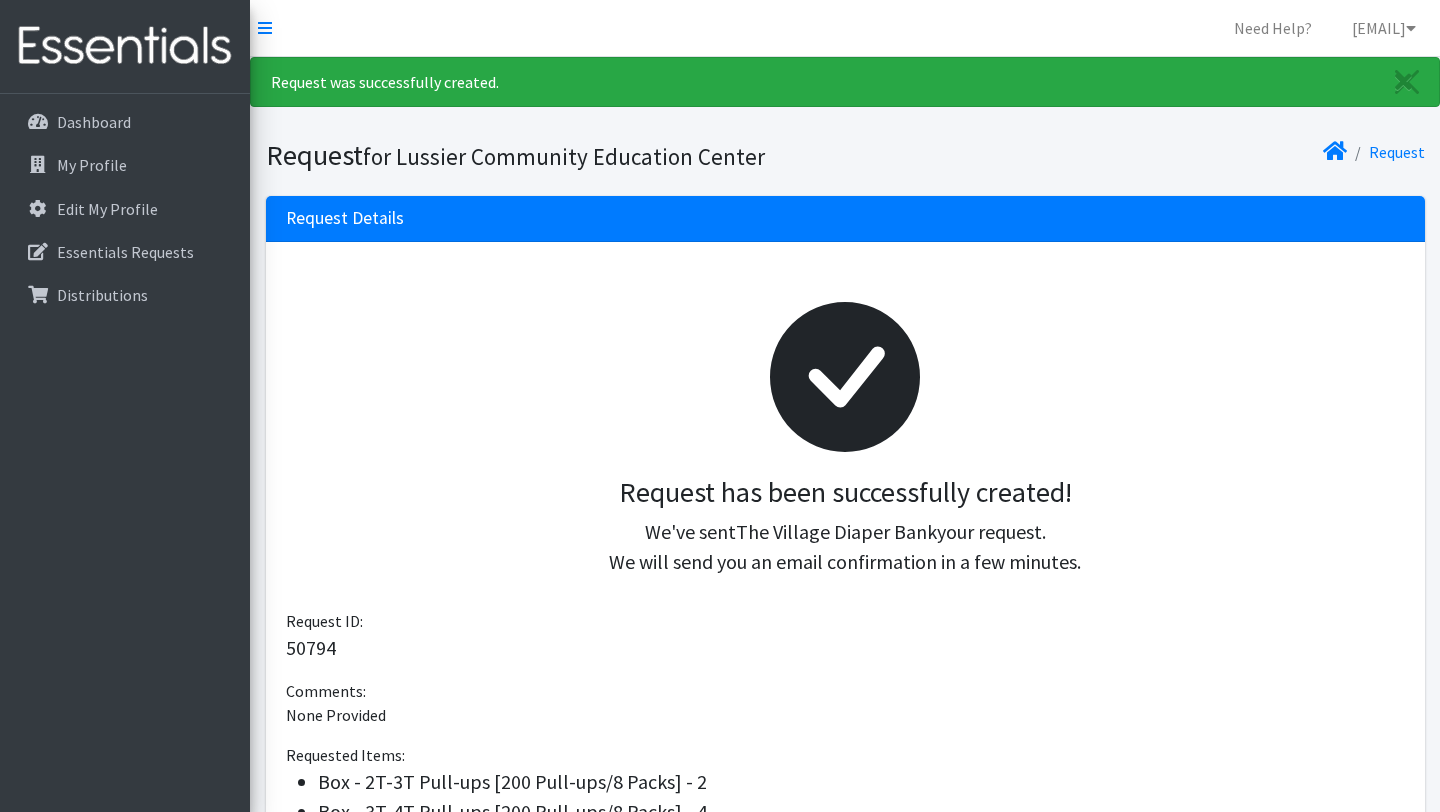 scroll, scrollTop: 0, scrollLeft: 0, axis: both 